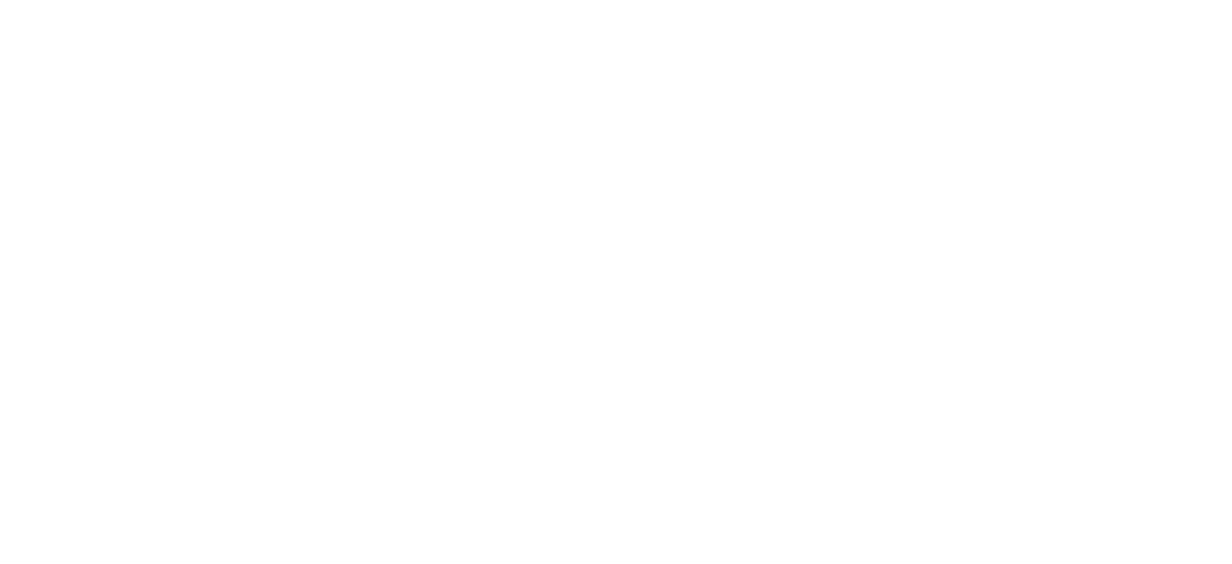 scroll, scrollTop: 0, scrollLeft: 0, axis: both 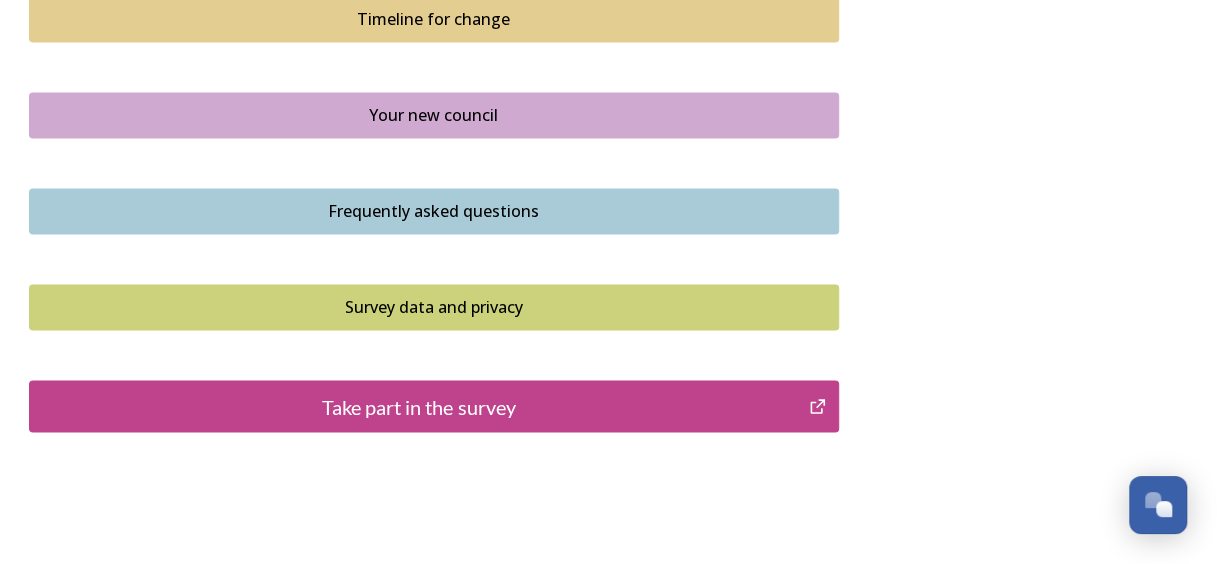 click on "Take part in the survey" at bounding box center (434, 406) 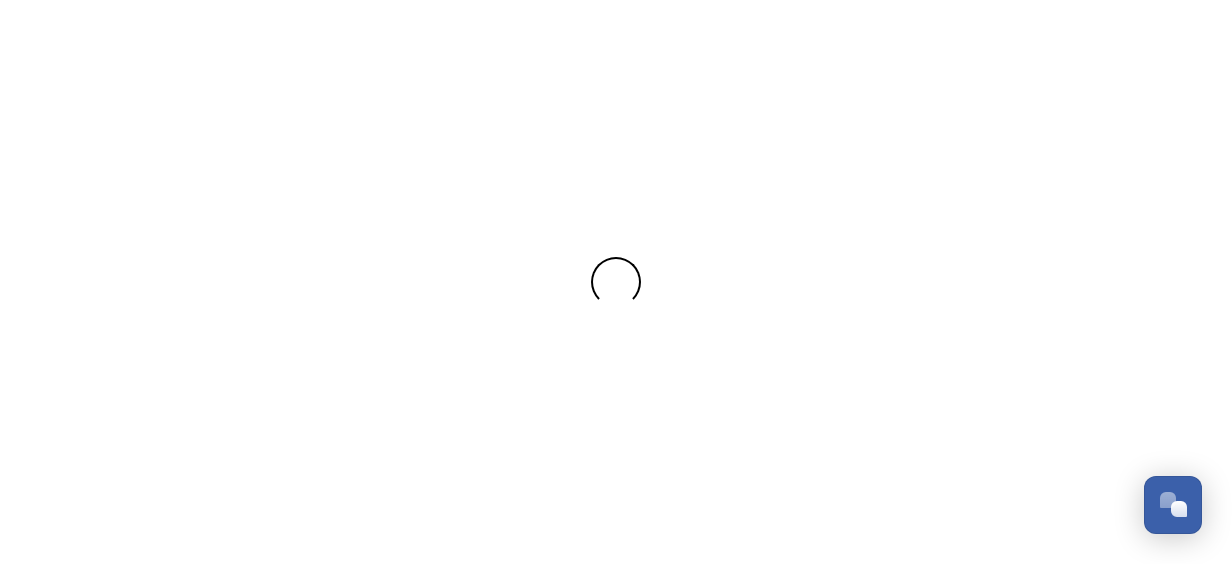 scroll, scrollTop: 0, scrollLeft: 0, axis: both 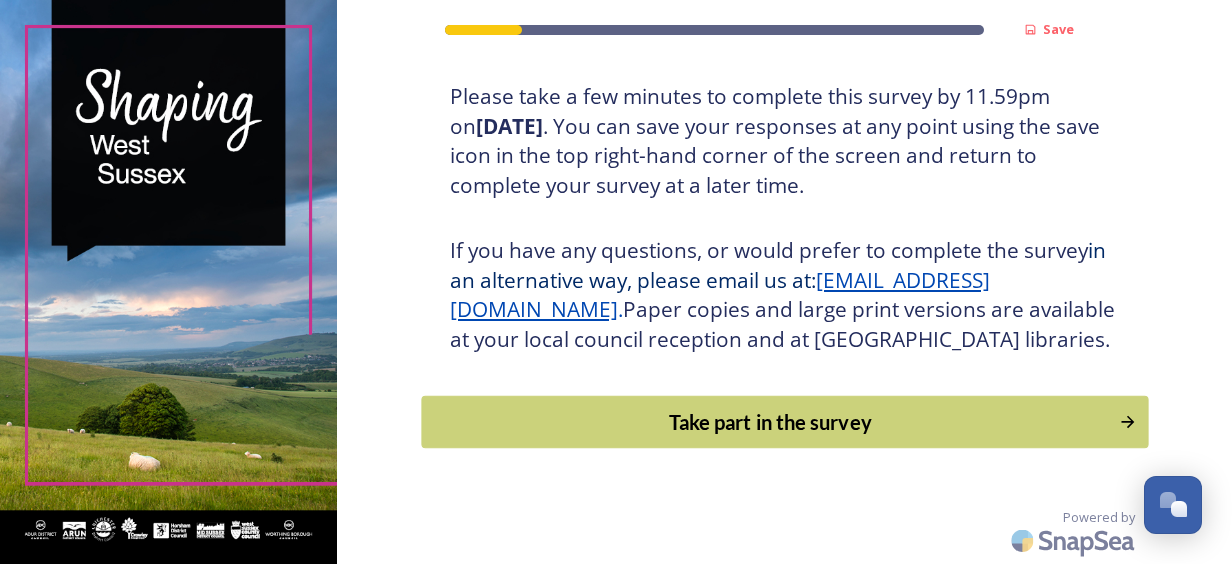 click on "Take part in the survey" at bounding box center [770, 422] 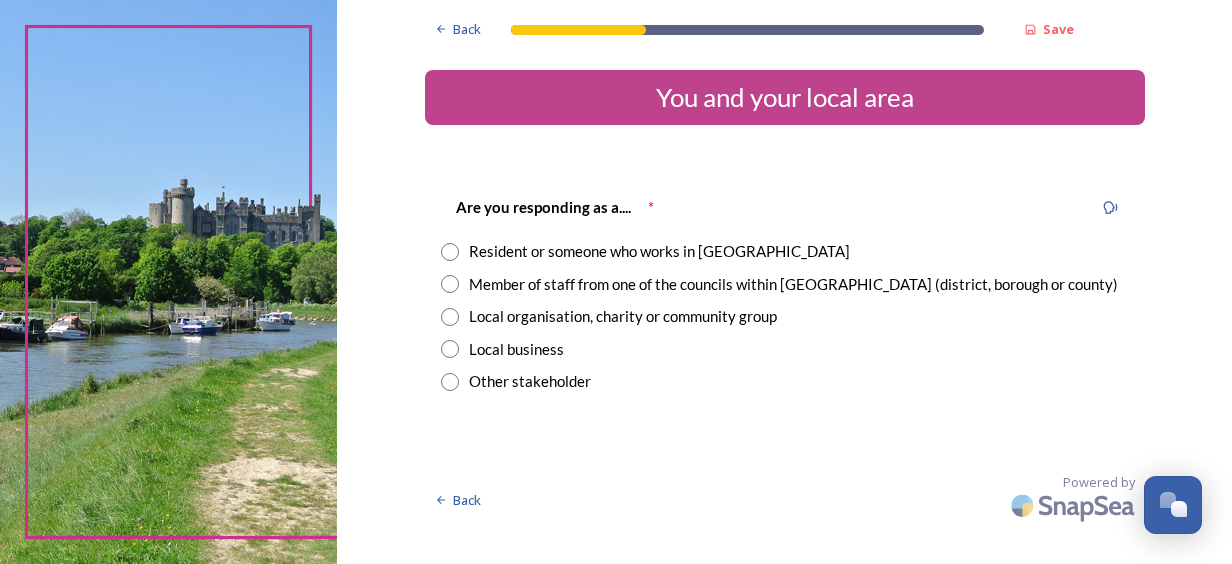 click at bounding box center (450, 252) 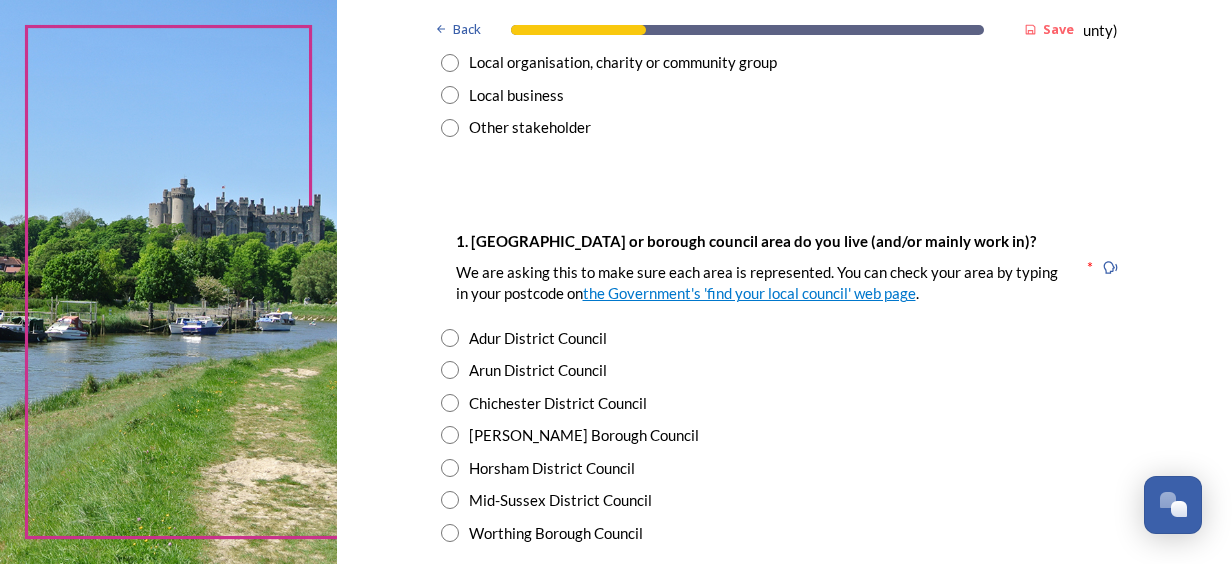 scroll, scrollTop: 400, scrollLeft: 0, axis: vertical 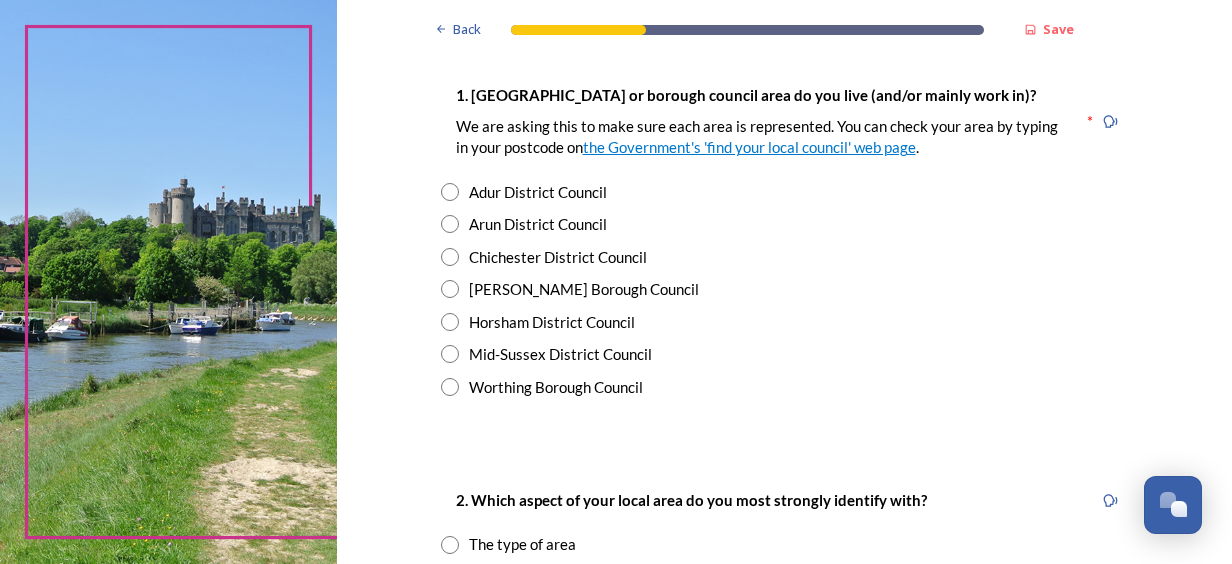 click on "Chichester District Council" at bounding box center (785, 257) 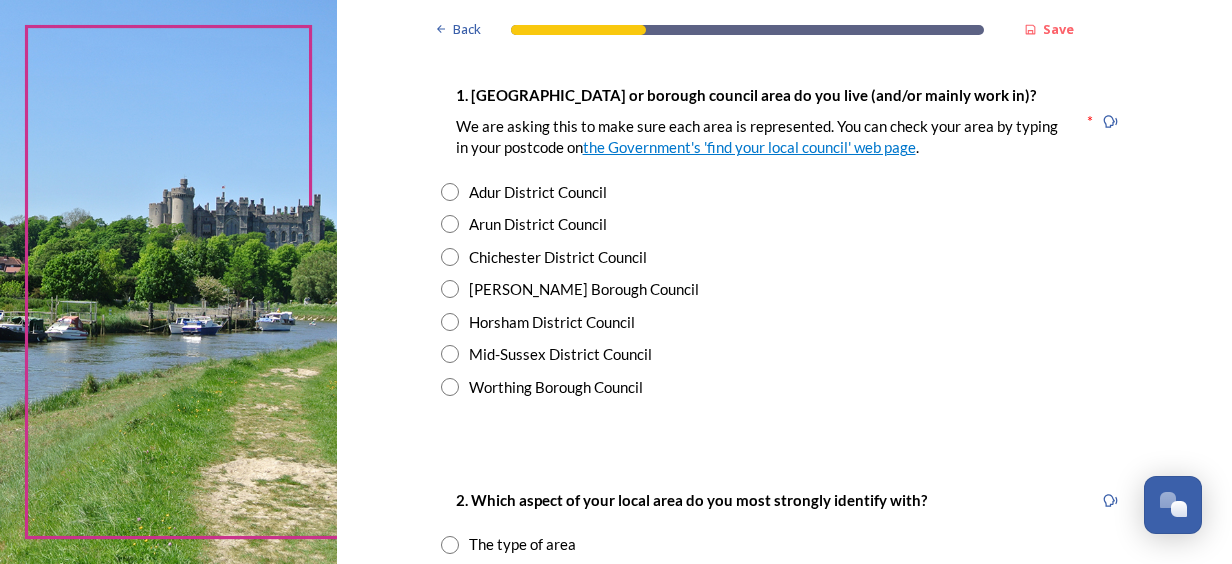 radio on "true" 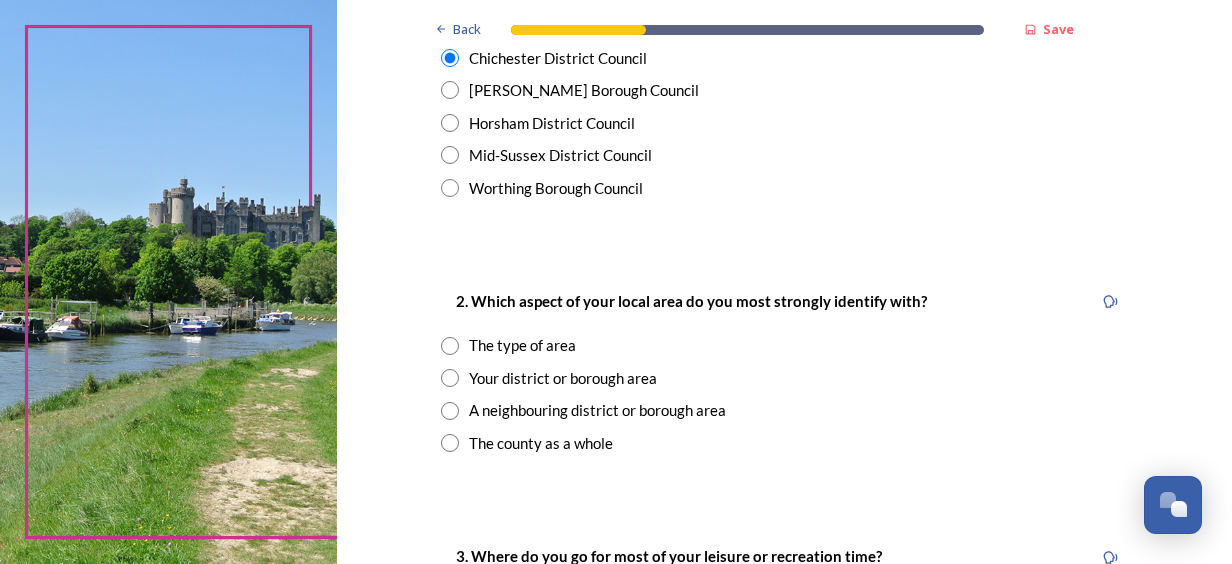 scroll, scrollTop: 600, scrollLeft: 0, axis: vertical 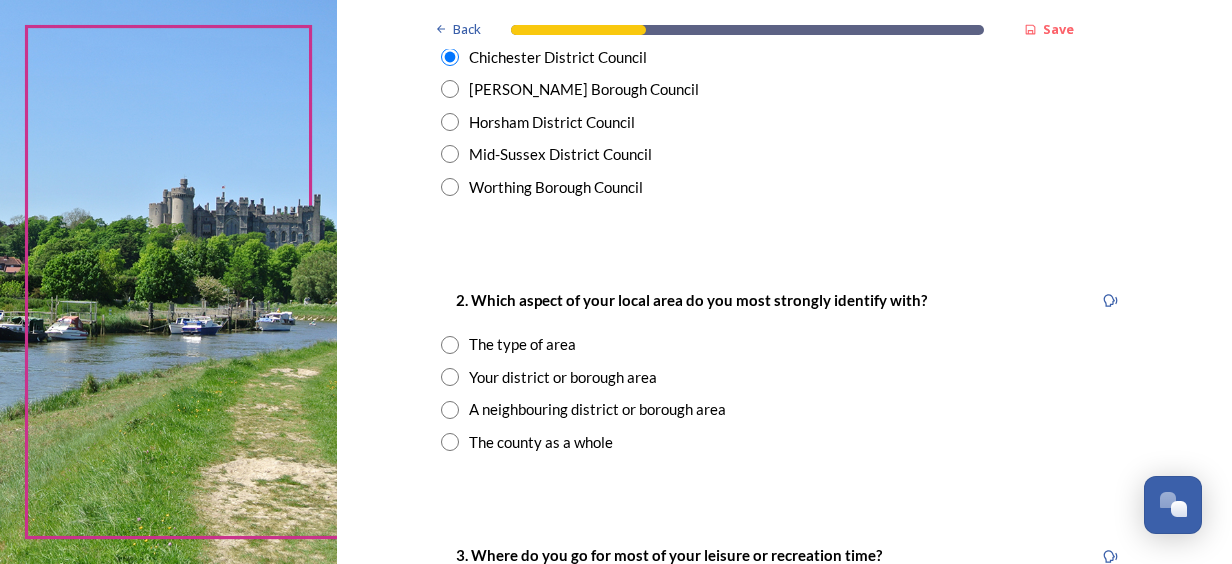 click at bounding box center [450, 377] 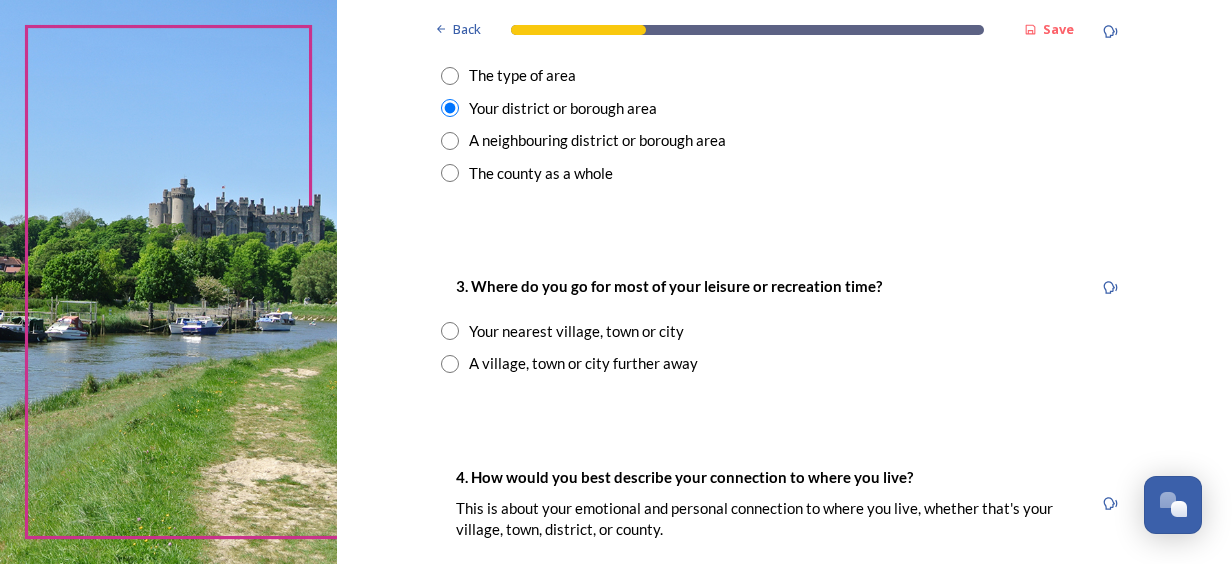 scroll, scrollTop: 900, scrollLeft: 0, axis: vertical 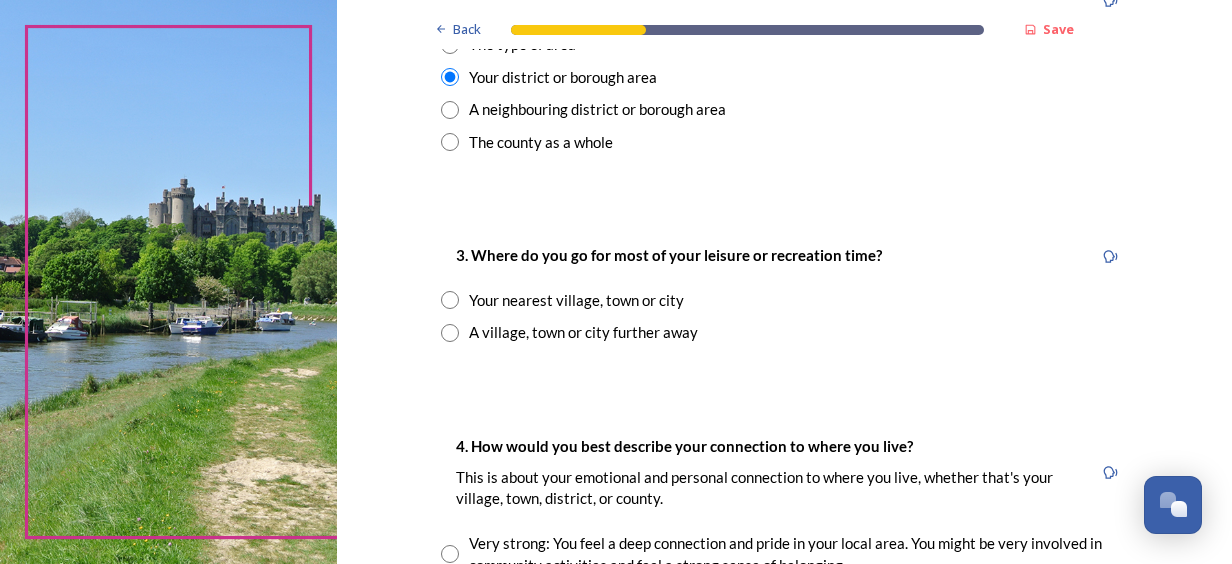 drag, startPoint x: 446, startPoint y: 302, endPoint x: 456, endPoint y: 303, distance: 10.049875 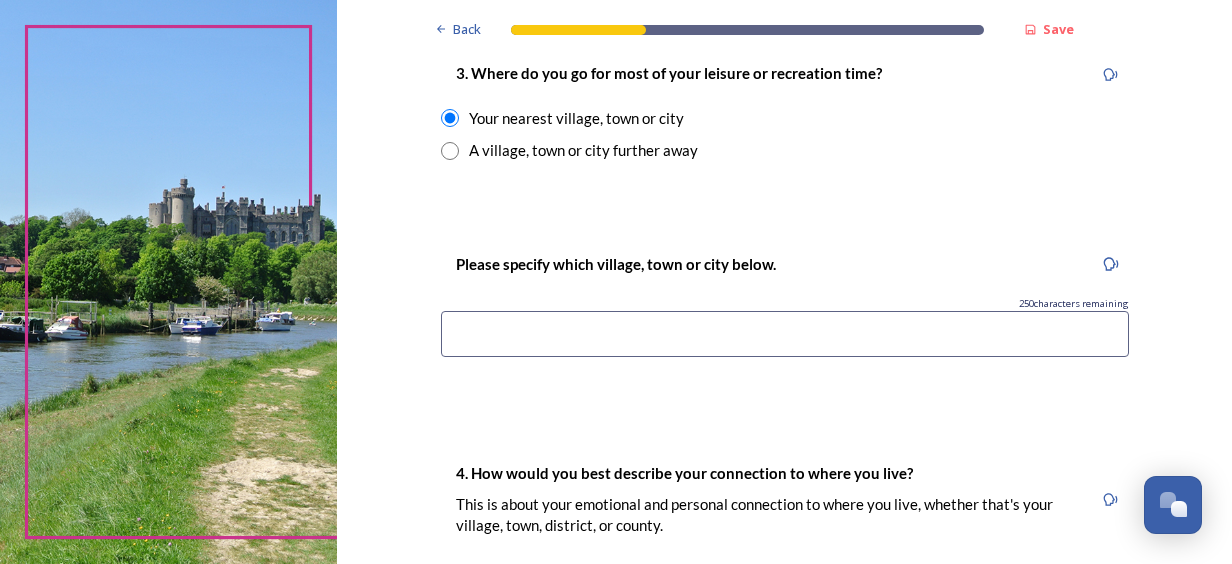 scroll, scrollTop: 1100, scrollLeft: 0, axis: vertical 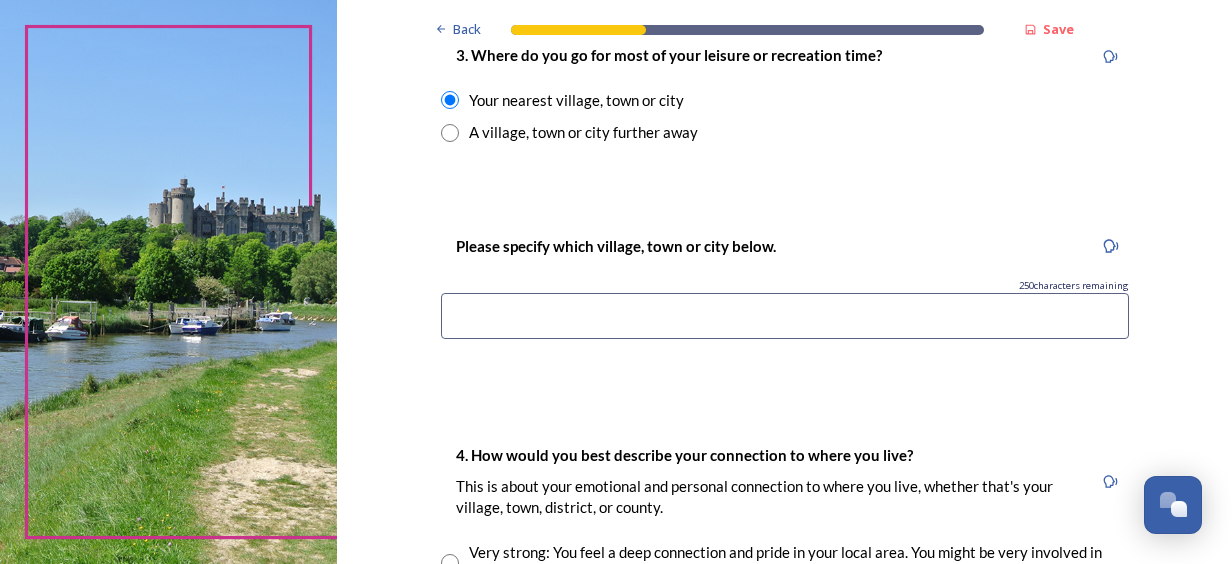 click at bounding box center [785, 316] 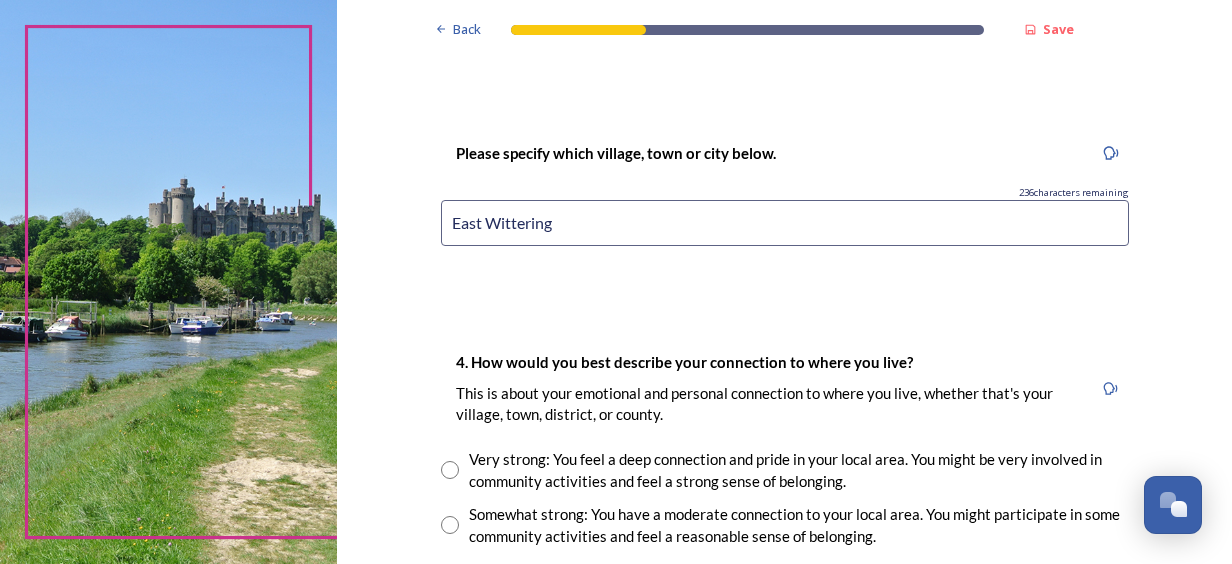 scroll, scrollTop: 1300, scrollLeft: 0, axis: vertical 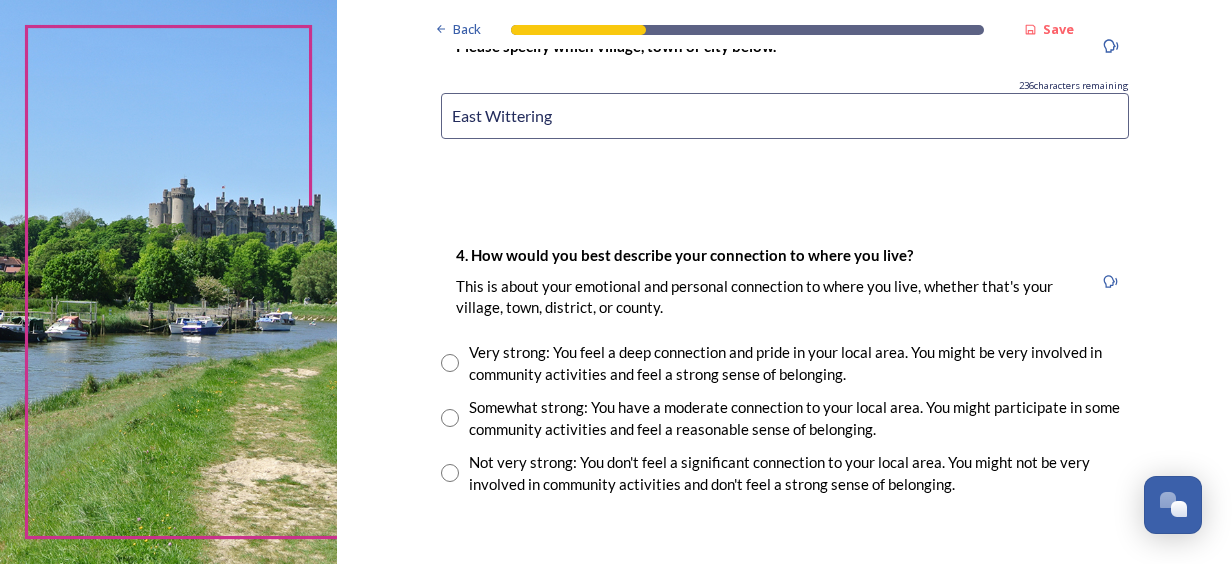 type on "East Wittering" 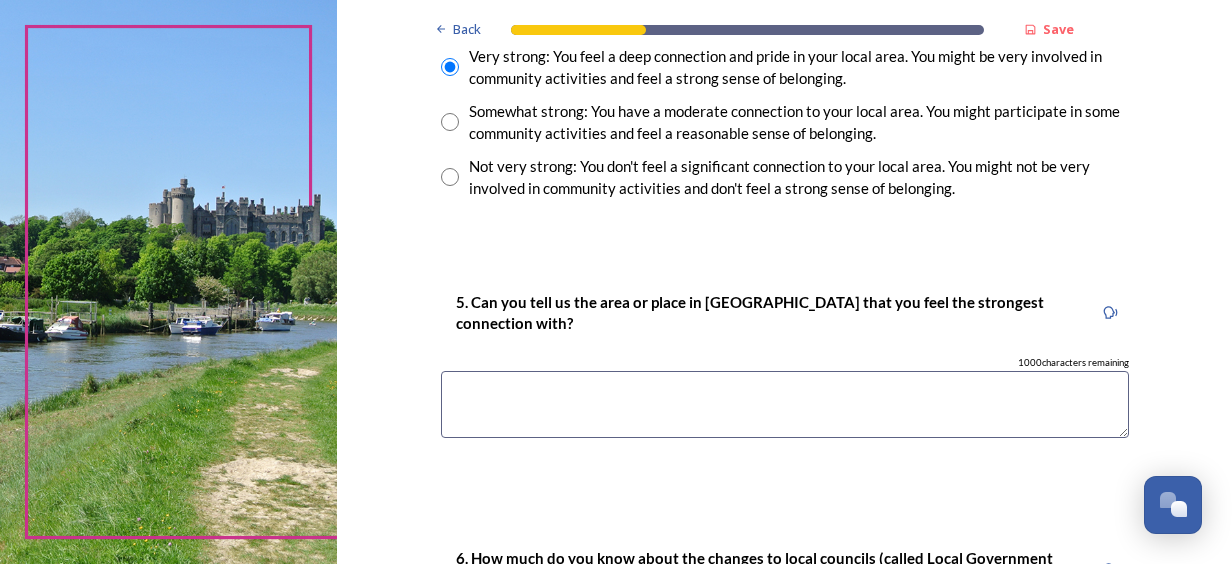 scroll, scrollTop: 1600, scrollLeft: 0, axis: vertical 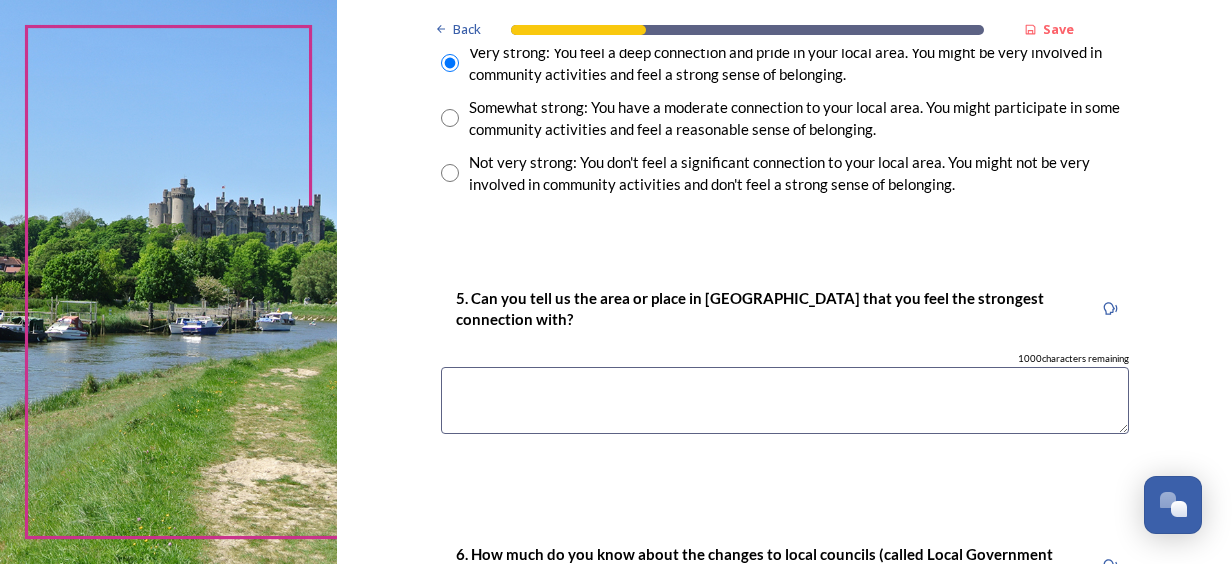 click at bounding box center (785, 400) 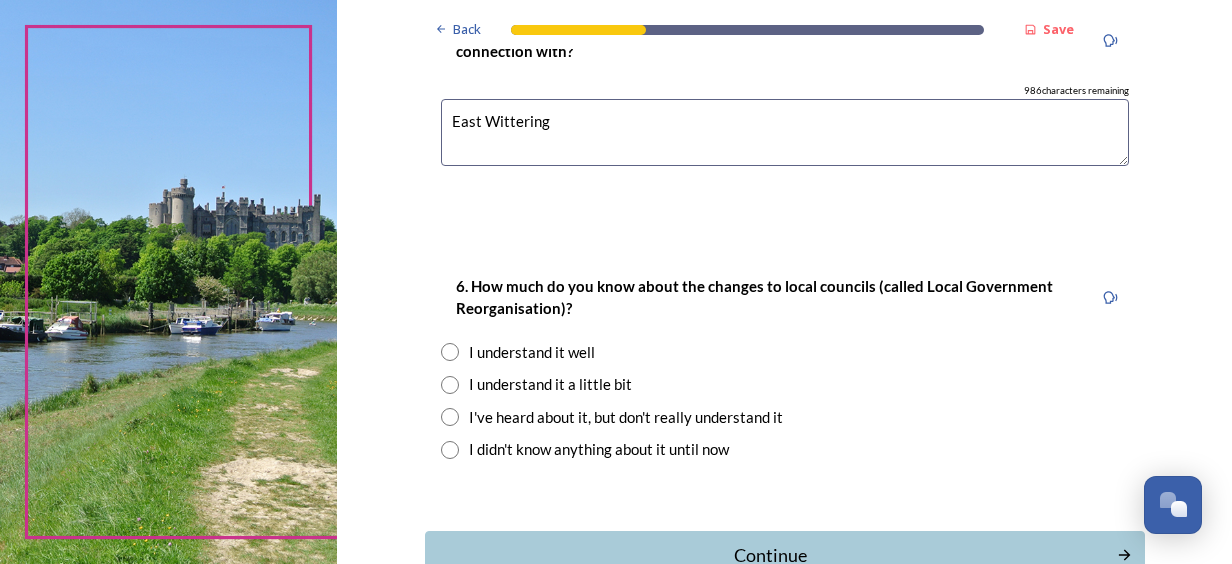 scroll, scrollTop: 1900, scrollLeft: 0, axis: vertical 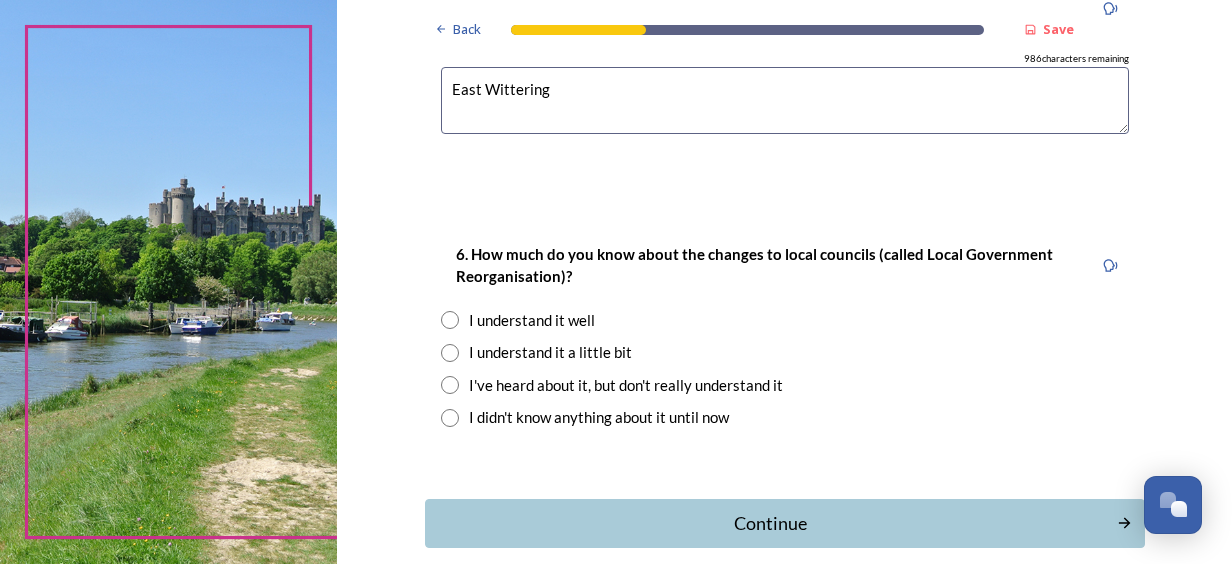 type on "East Wittering" 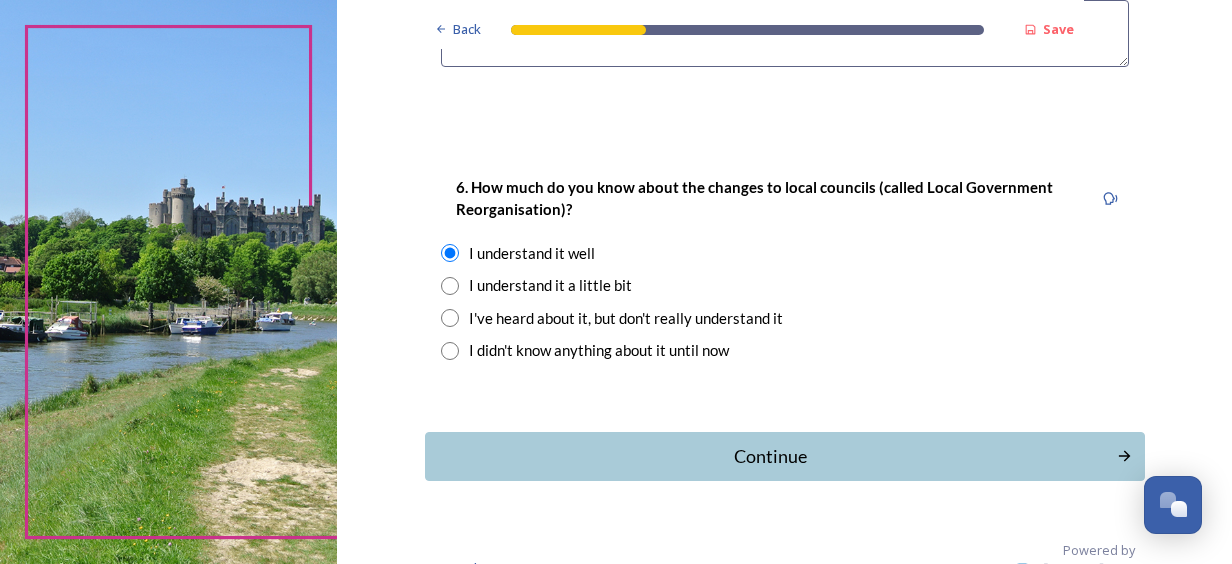 scroll, scrollTop: 1998, scrollLeft: 0, axis: vertical 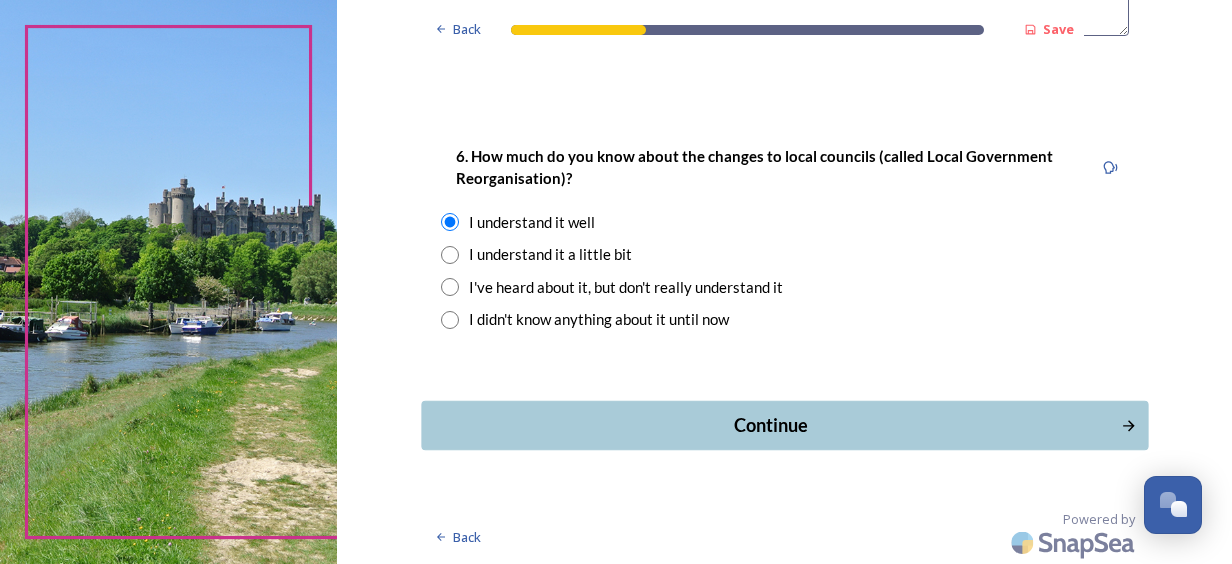 click on "Continue" at bounding box center (770, 425) 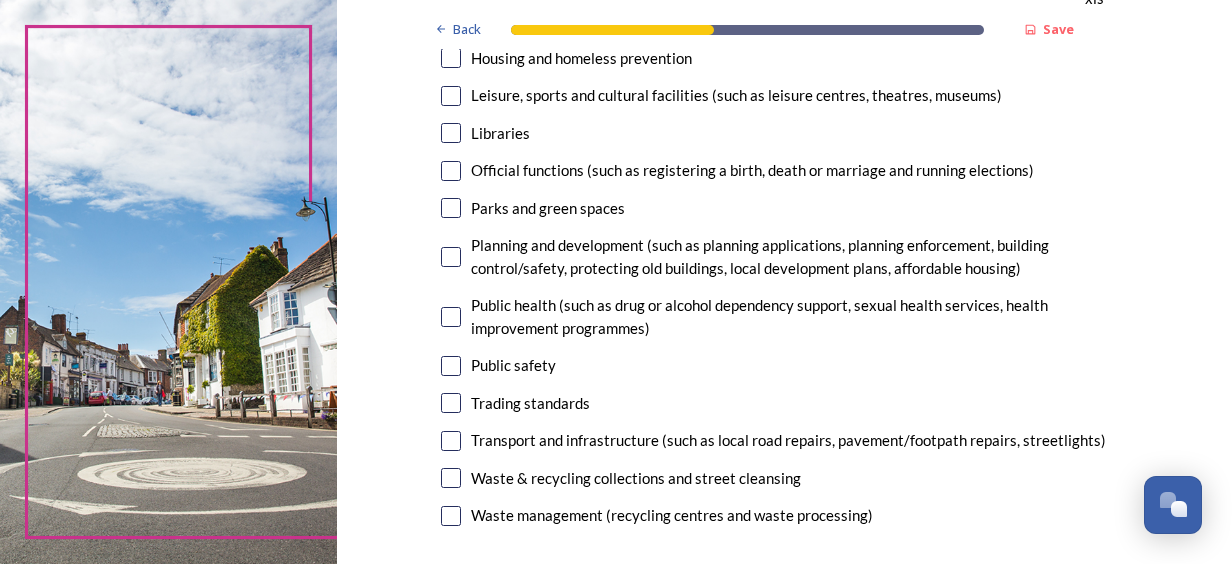 scroll, scrollTop: 600, scrollLeft: 0, axis: vertical 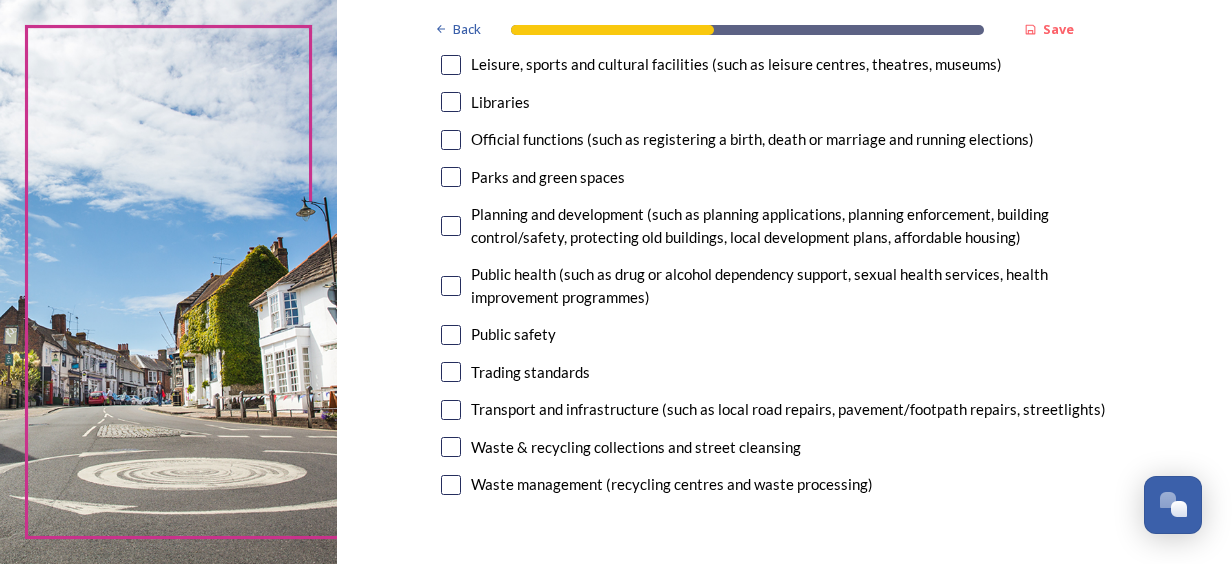 click at bounding box center [451, 410] 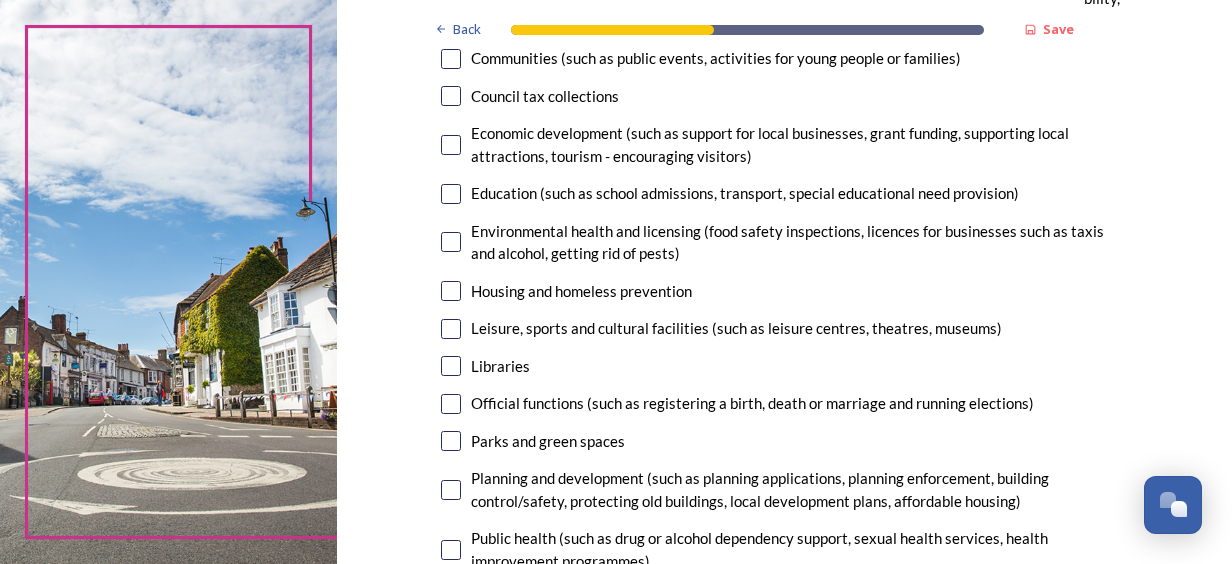 scroll, scrollTop: 100, scrollLeft: 0, axis: vertical 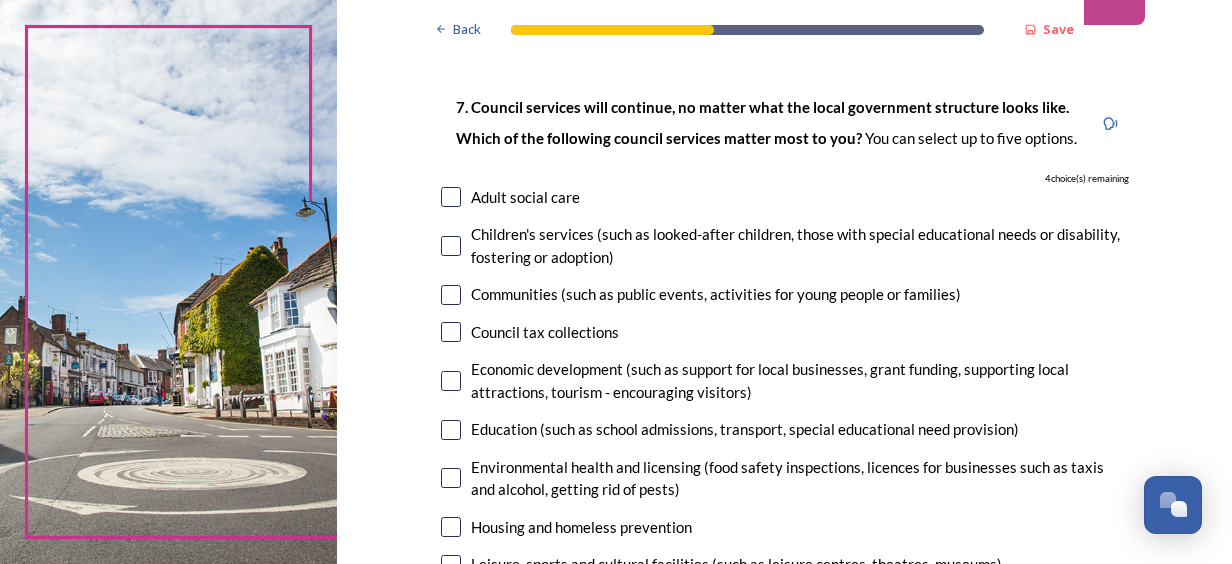 click at bounding box center [451, 197] 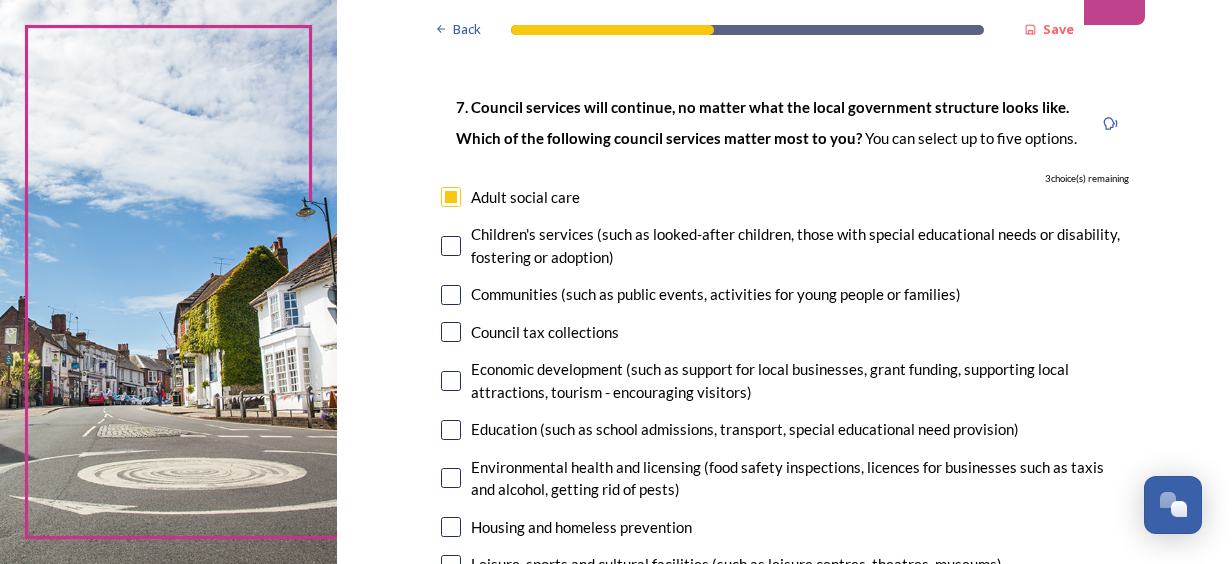 drag, startPoint x: 439, startPoint y: 378, endPoint x: 452, endPoint y: 380, distance: 13.152946 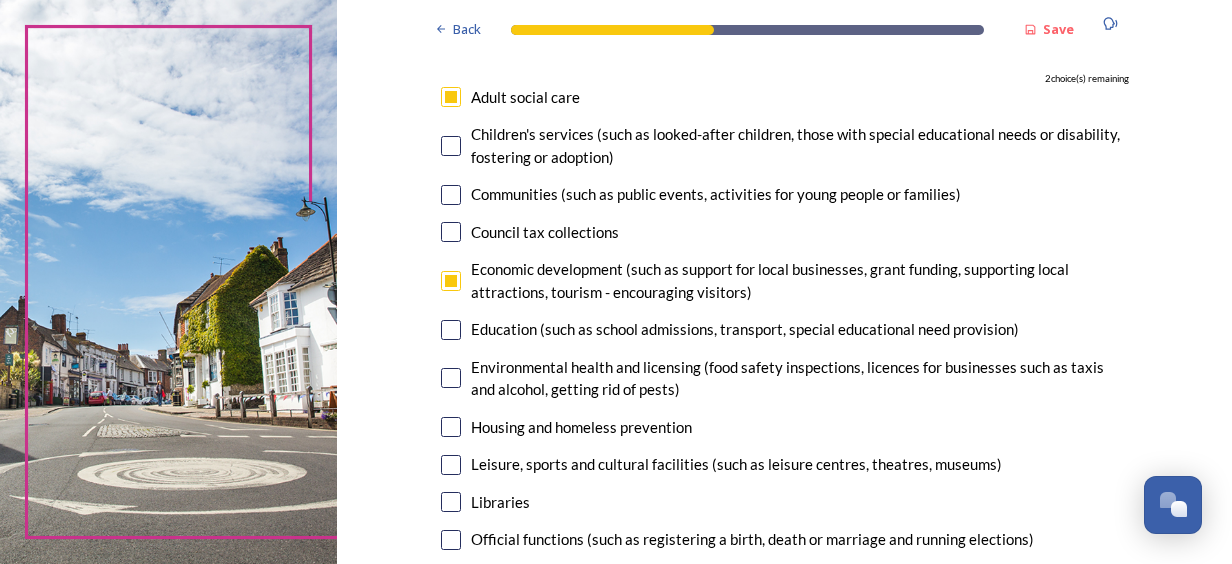 scroll, scrollTop: 300, scrollLeft: 0, axis: vertical 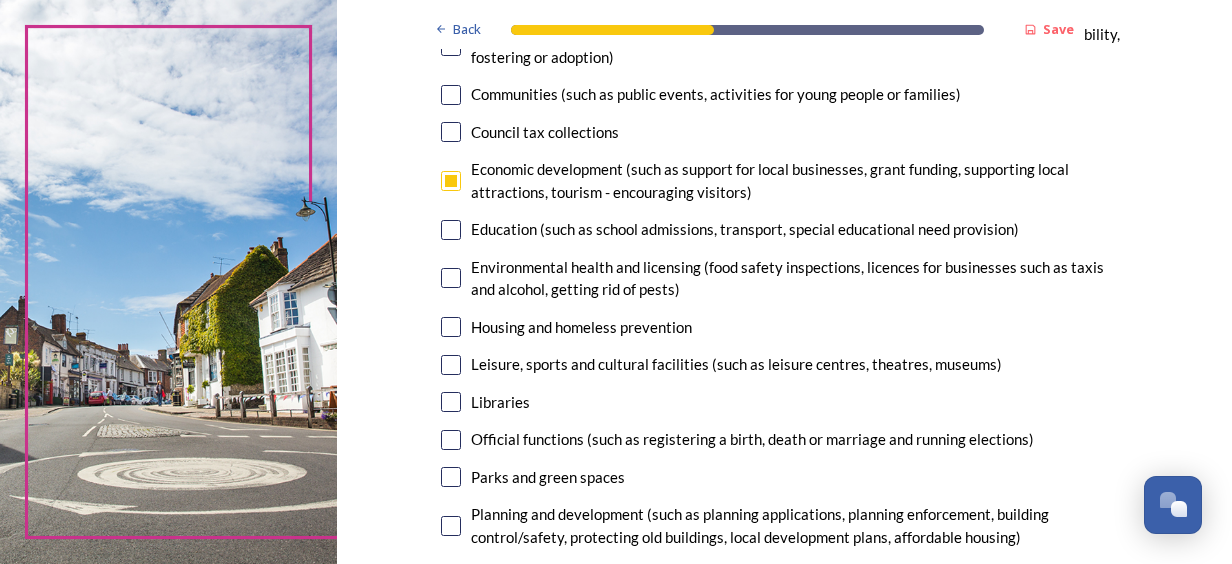 drag, startPoint x: 443, startPoint y: 328, endPoint x: 456, endPoint y: 332, distance: 13.601471 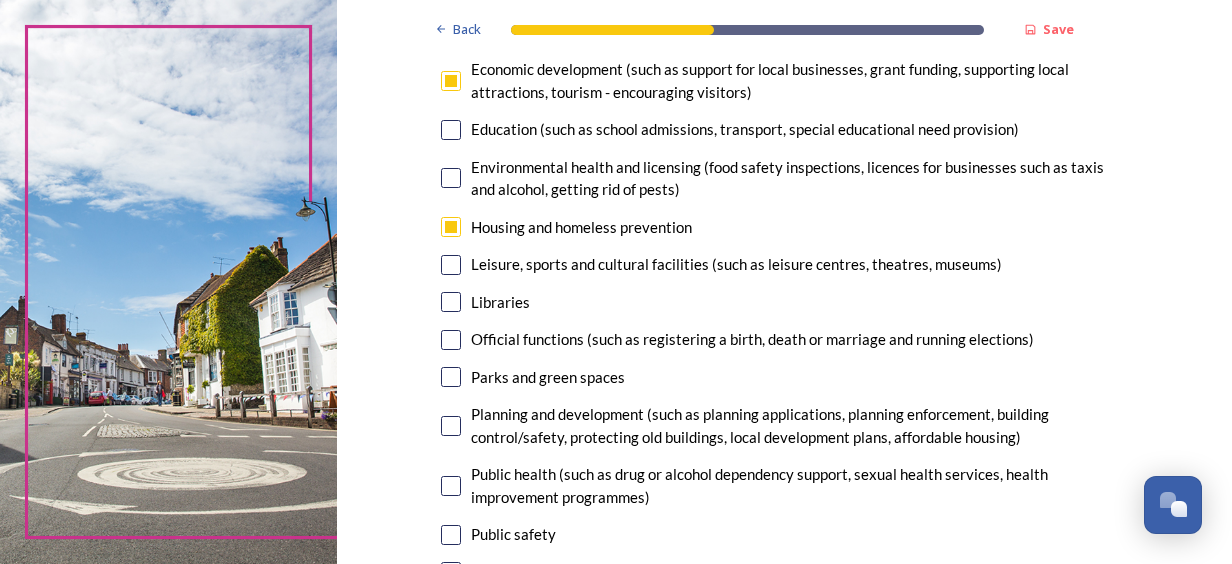 scroll, scrollTop: 500, scrollLeft: 0, axis: vertical 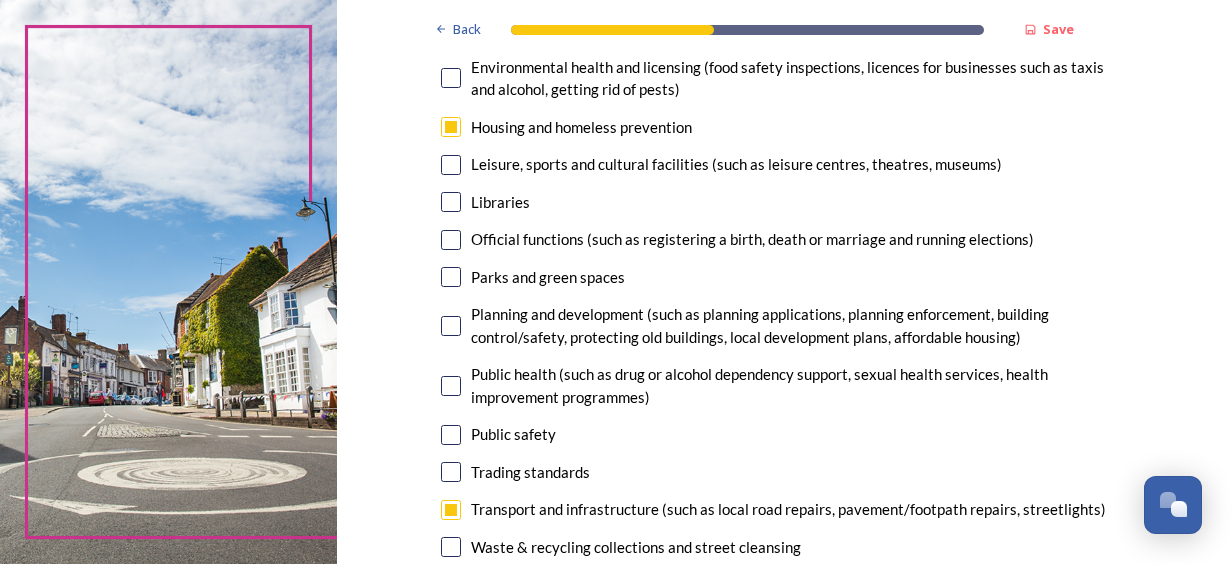 click at bounding box center [451, 326] 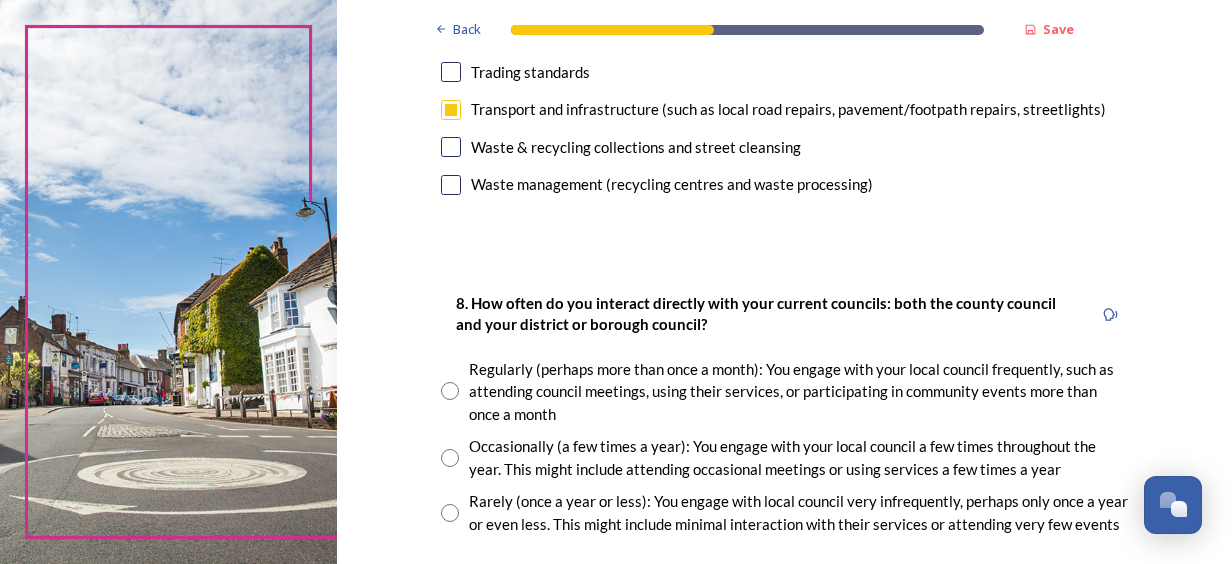 scroll, scrollTop: 1000, scrollLeft: 0, axis: vertical 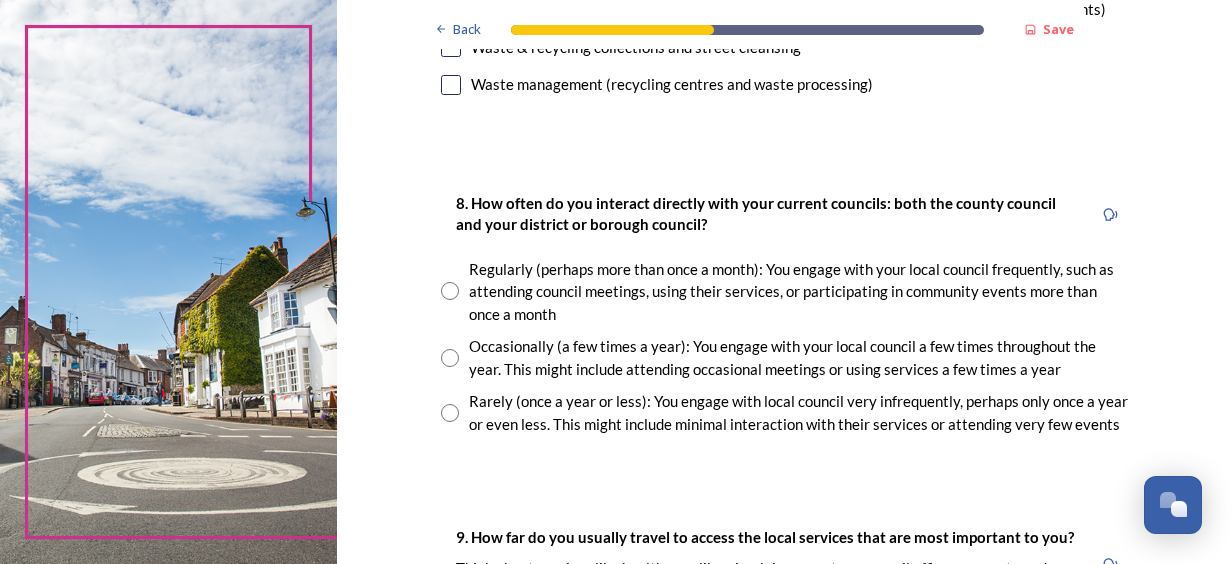 click on "Occasionally (a few times a year): You engage with your local council a few times throughout the year. This might include attending occasional meetings or using services a few times a year" at bounding box center (785, 357) 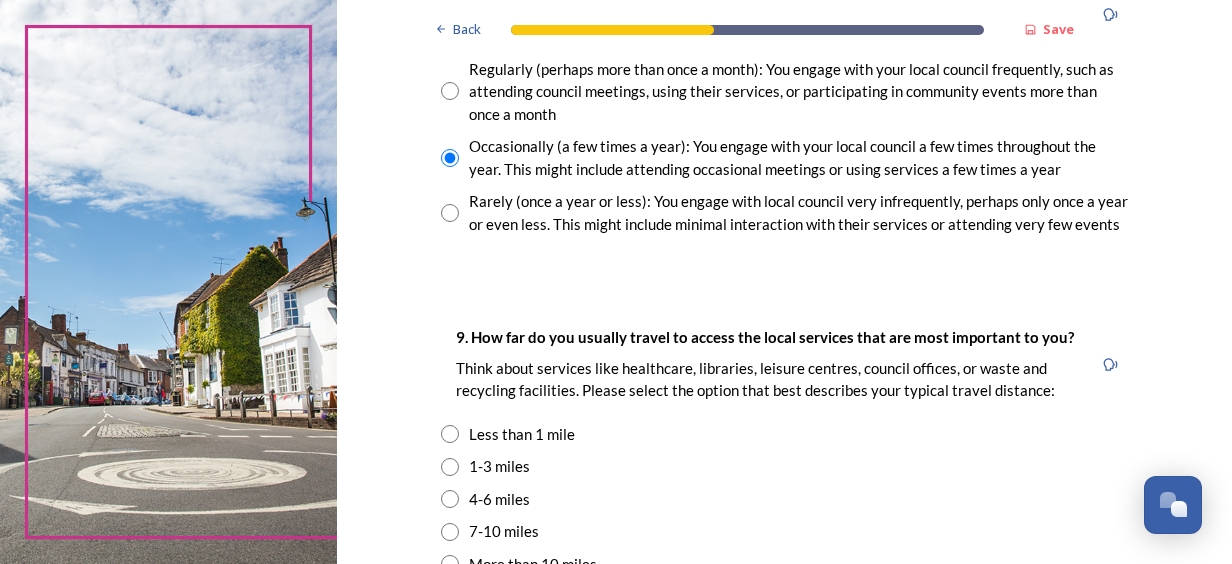 scroll, scrollTop: 1300, scrollLeft: 0, axis: vertical 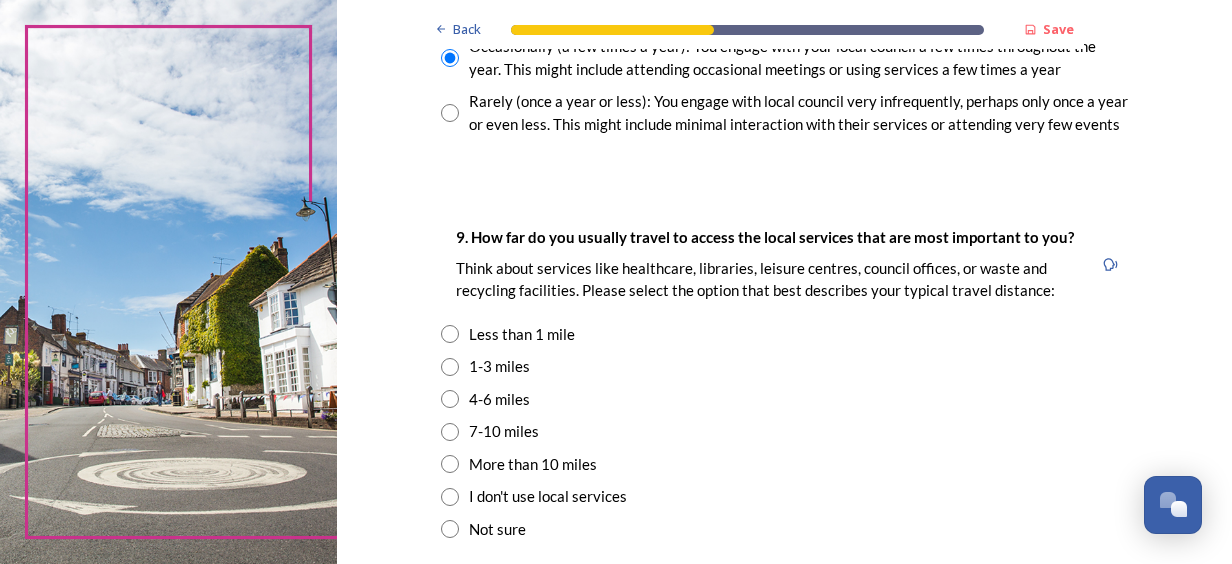 click at bounding box center (450, 334) 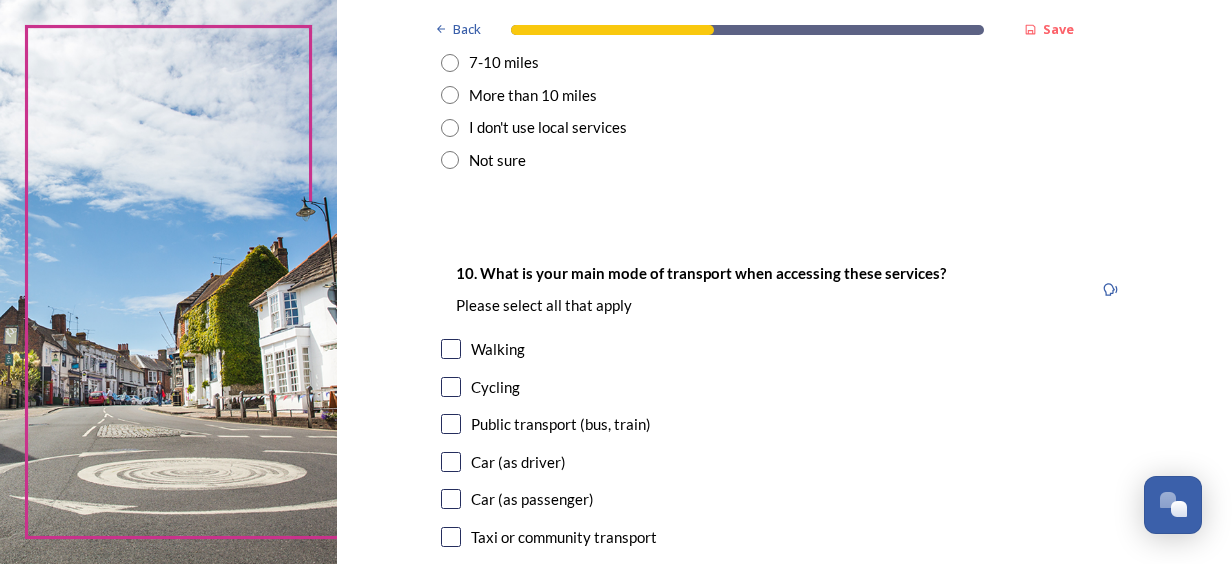 scroll, scrollTop: 1700, scrollLeft: 0, axis: vertical 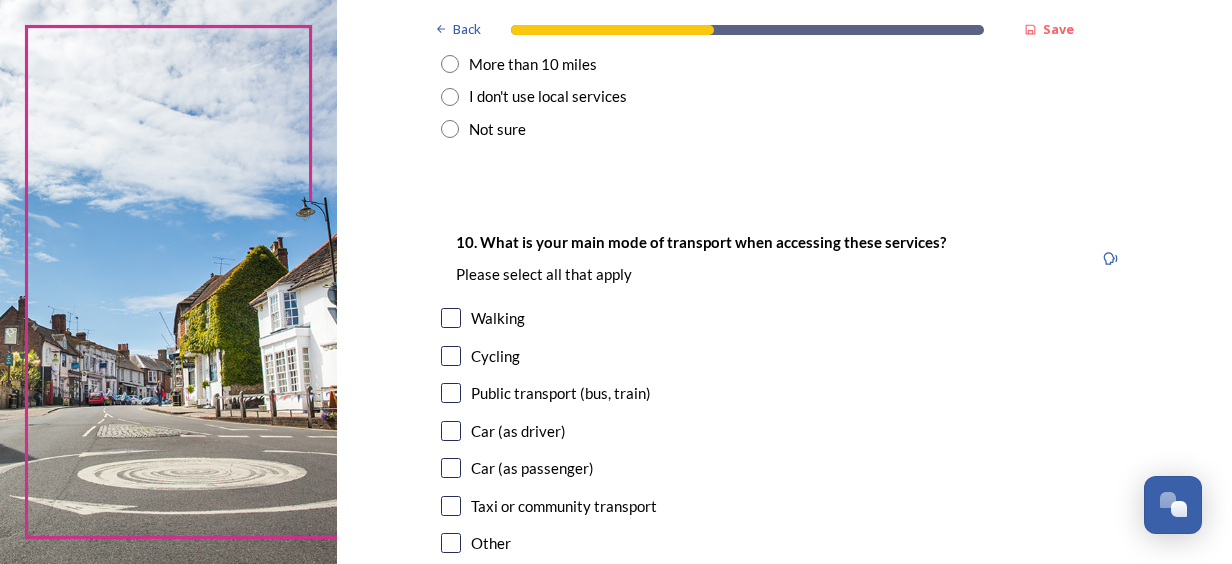 drag, startPoint x: 438, startPoint y: 320, endPoint x: 497, endPoint y: 328, distance: 59.5399 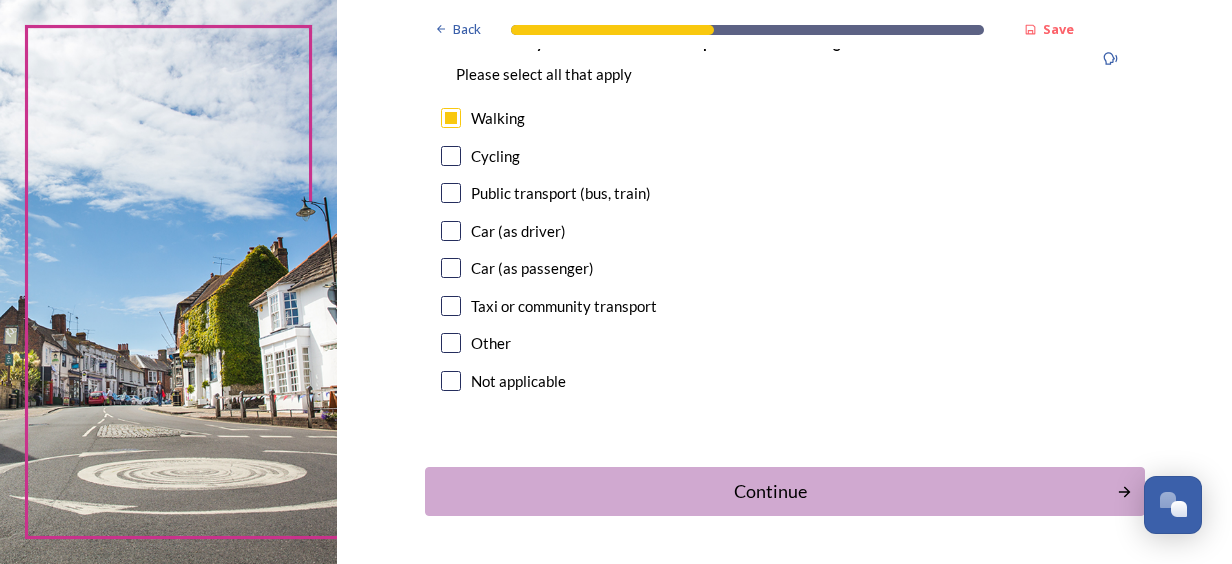 scroll, scrollTop: 1967, scrollLeft: 0, axis: vertical 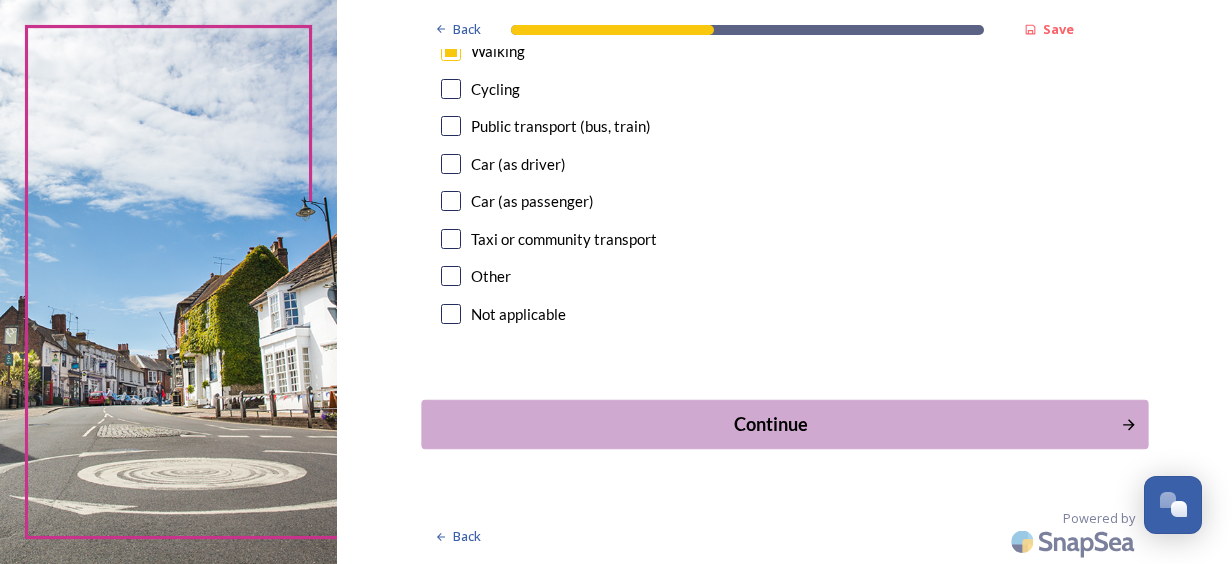 click on "Continue" at bounding box center (770, 424) 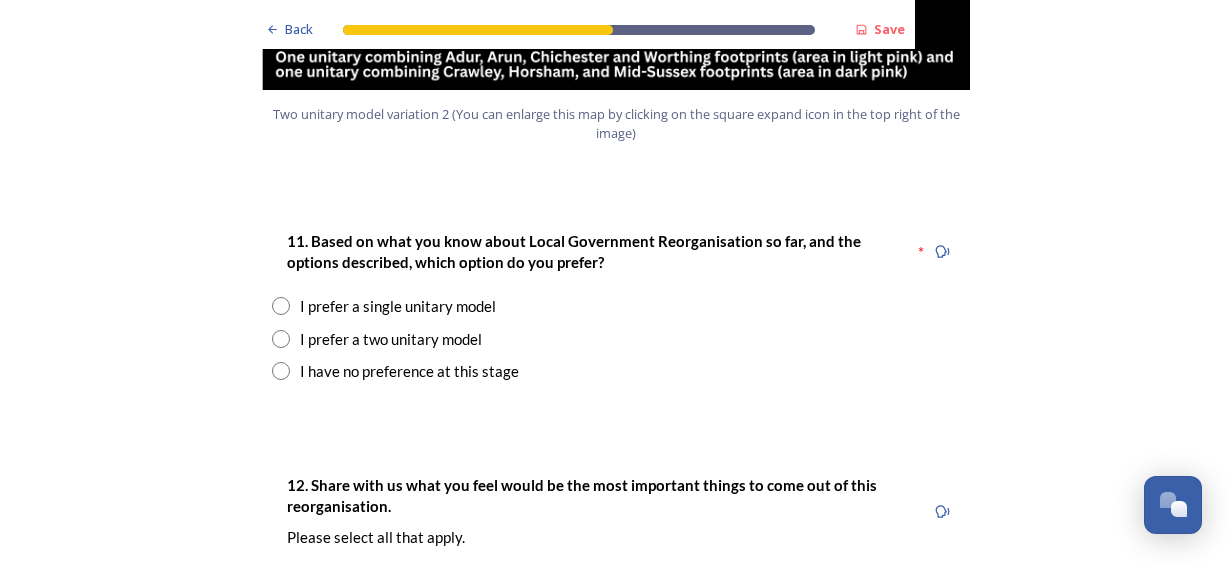 scroll, scrollTop: 2600, scrollLeft: 0, axis: vertical 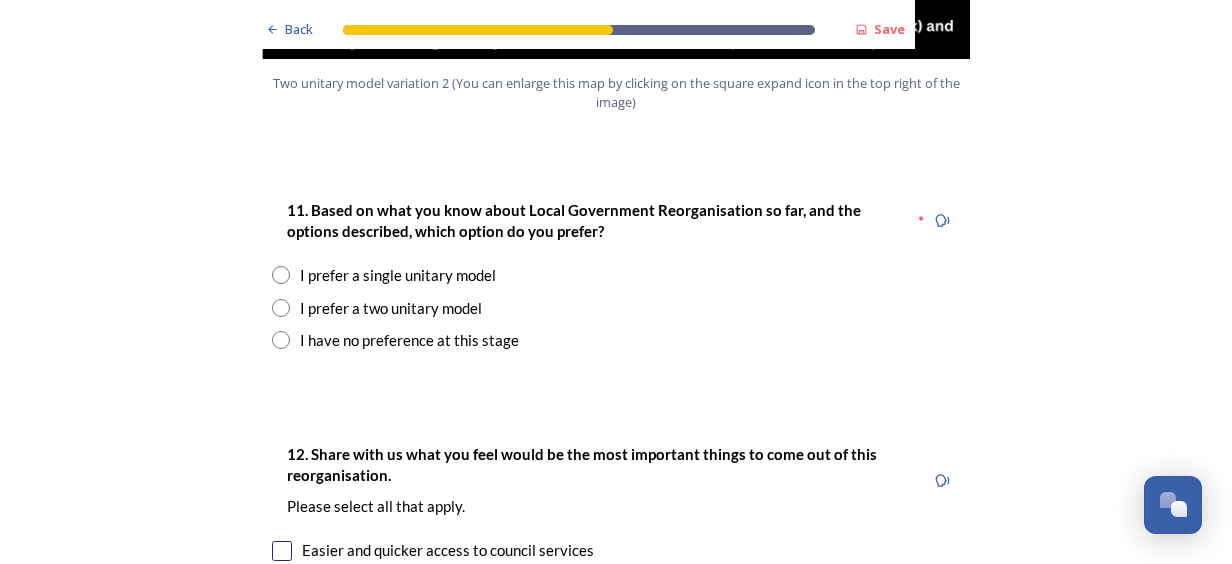 click at bounding box center (281, 308) 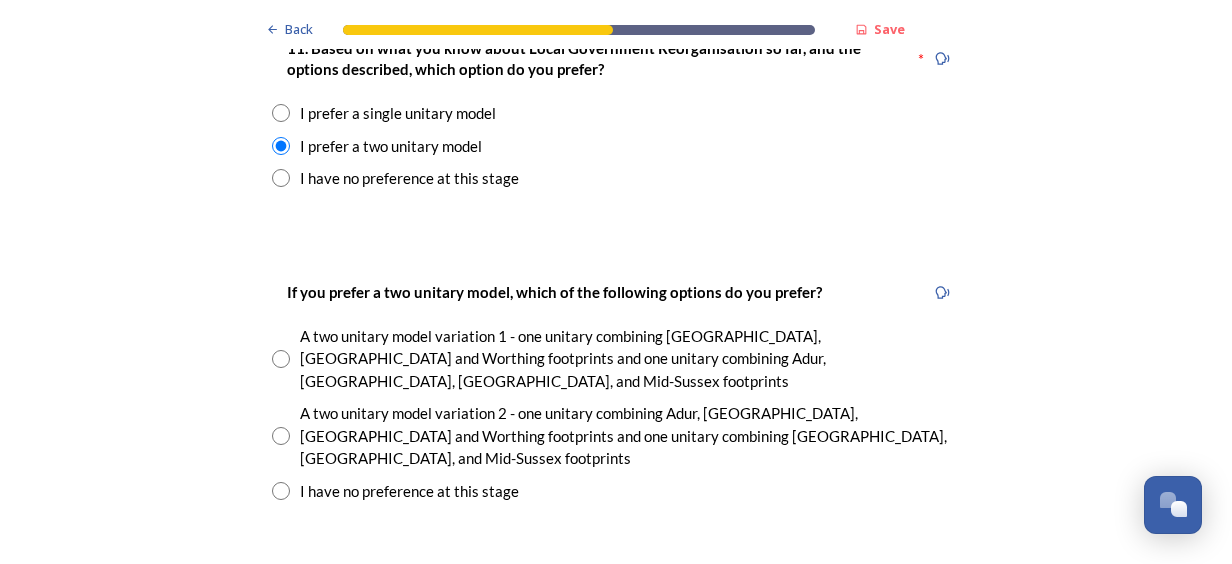scroll, scrollTop: 2800, scrollLeft: 0, axis: vertical 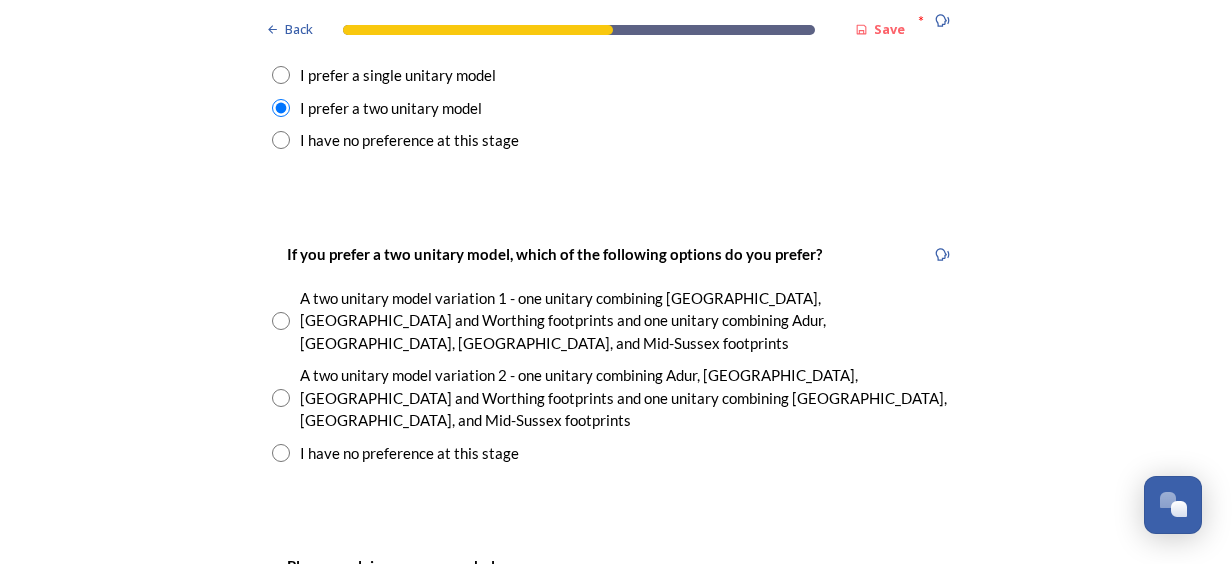 click at bounding box center (281, 453) 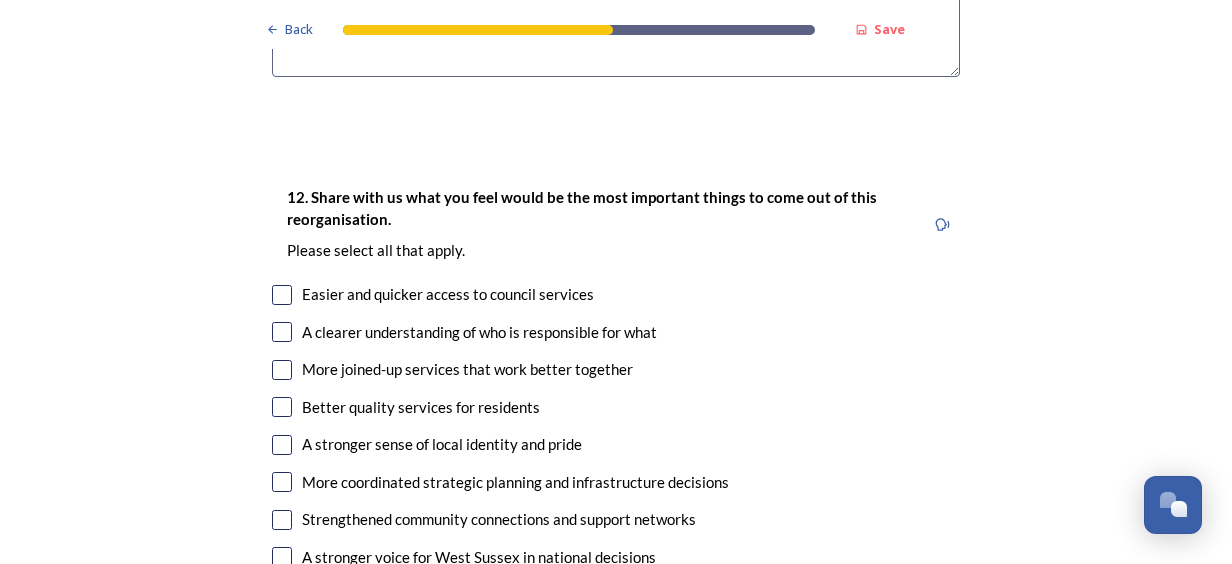 scroll, scrollTop: 3700, scrollLeft: 0, axis: vertical 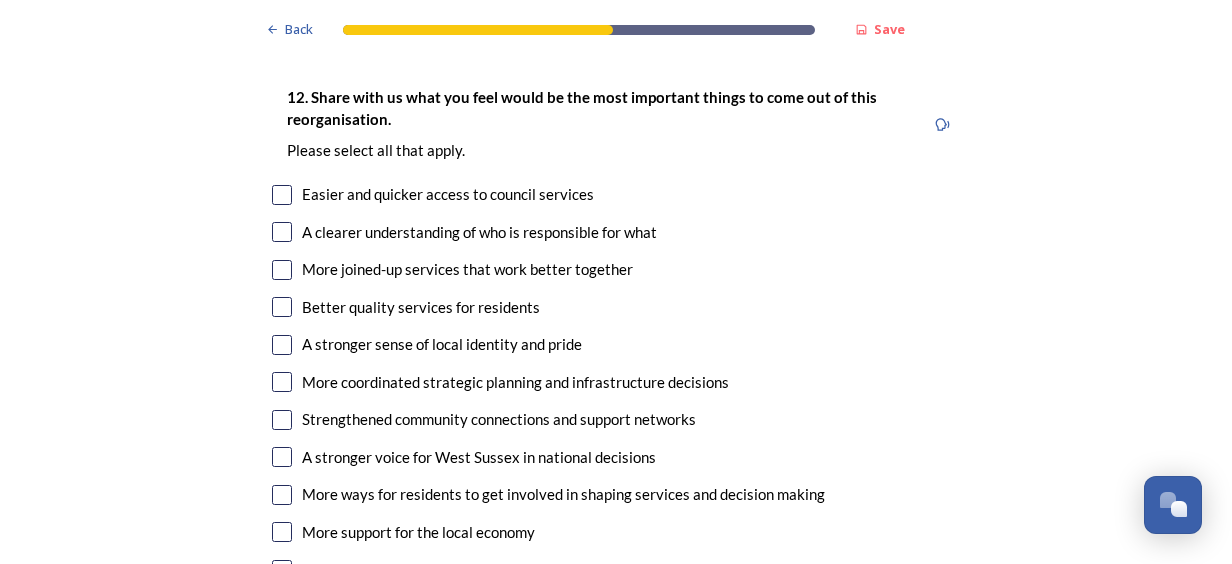 click on "More joined-up services that work better together" at bounding box center [616, 269] 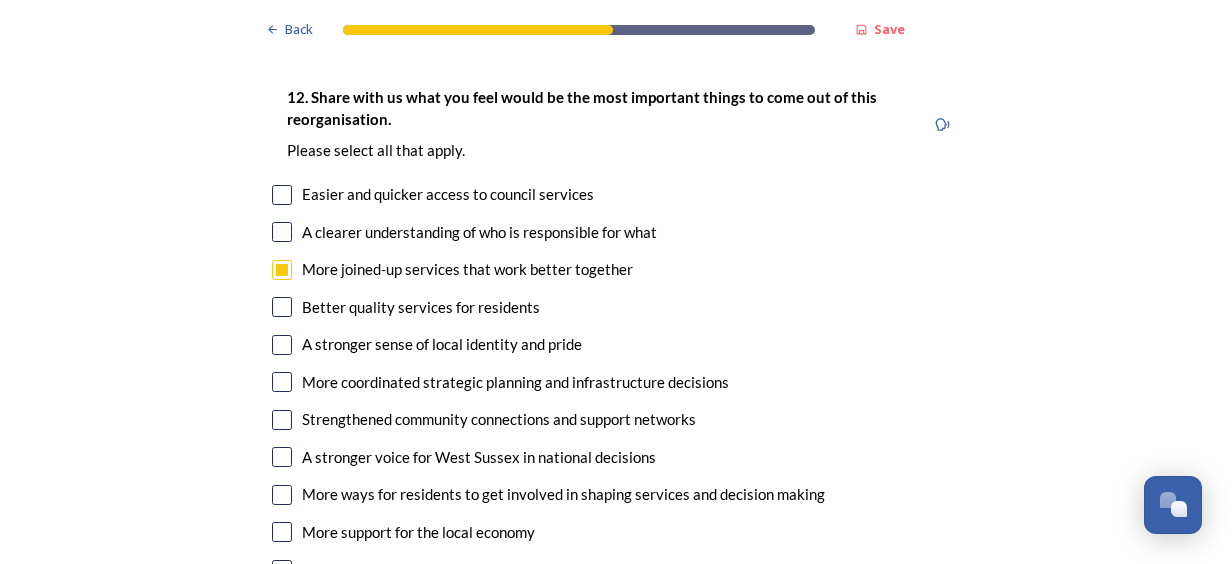 checkbox on "true" 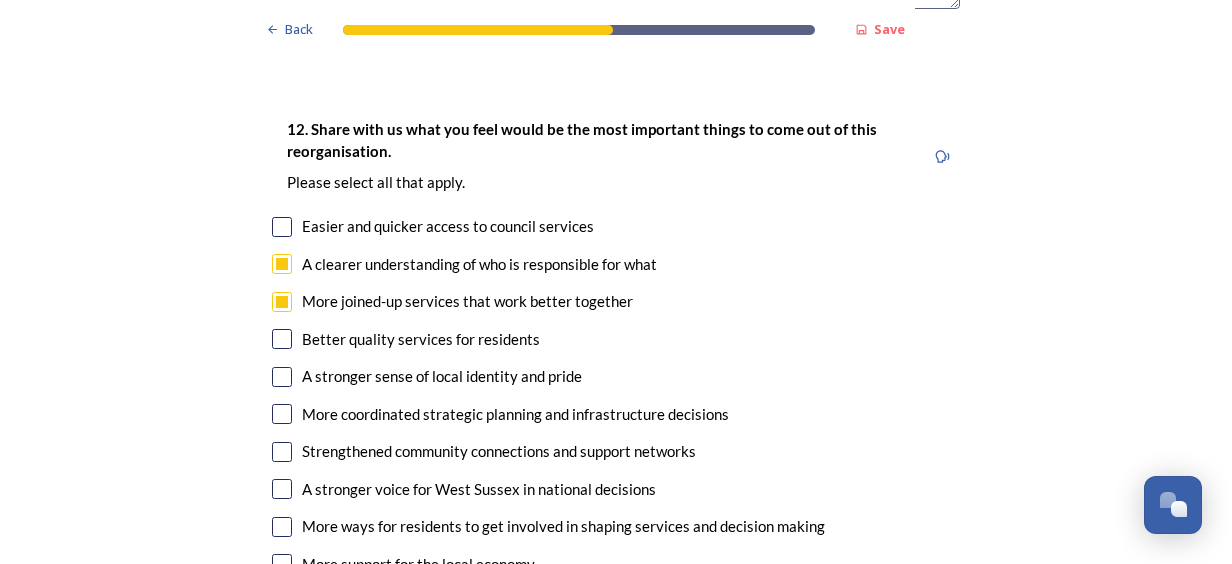 scroll, scrollTop: 3700, scrollLeft: 0, axis: vertical 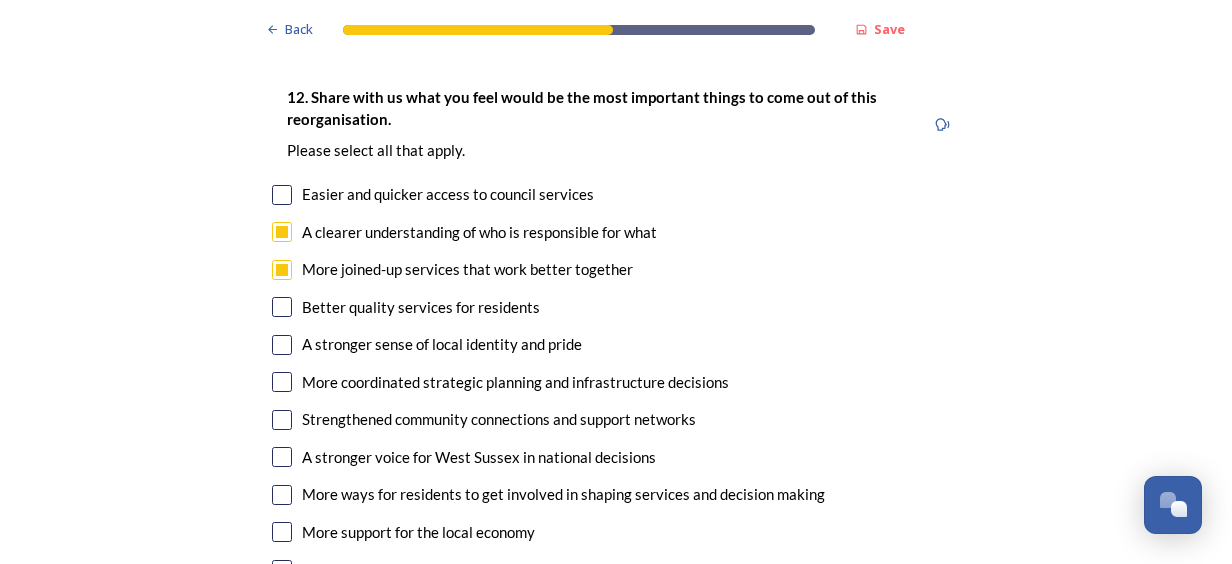click at bounding box center (282, 382) 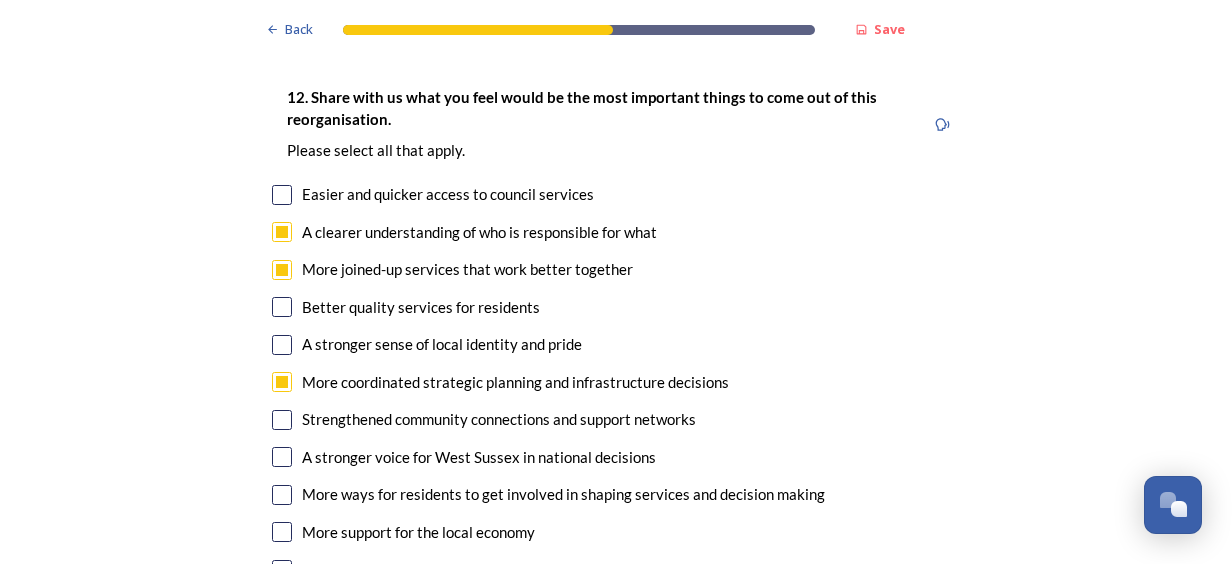 click at bounding box center (282, 457) 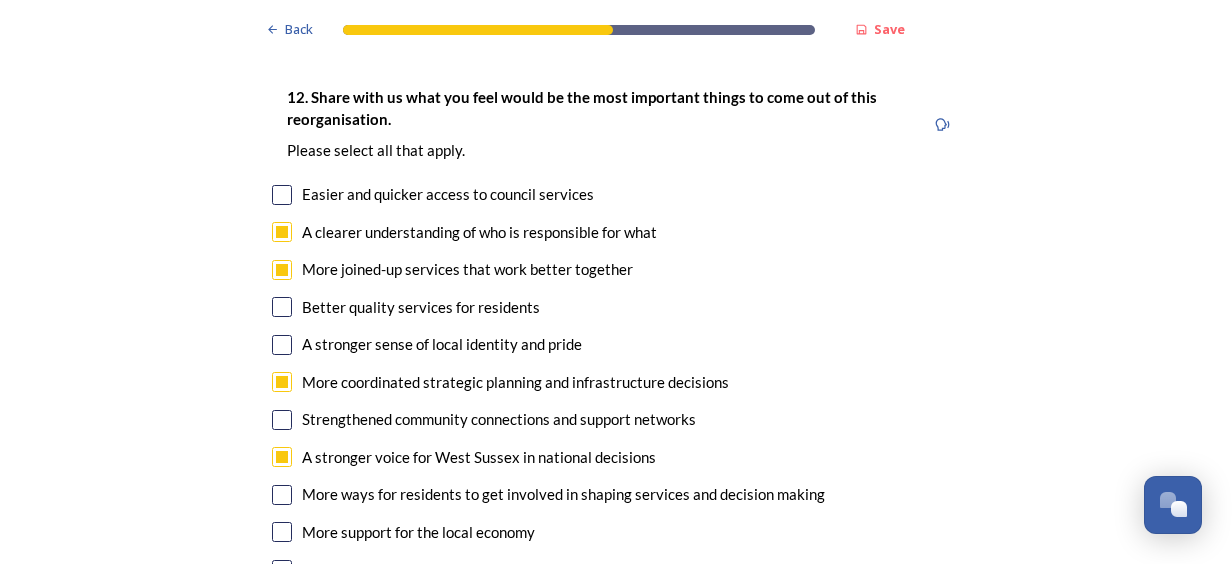 click at bounding box center [282, 307] 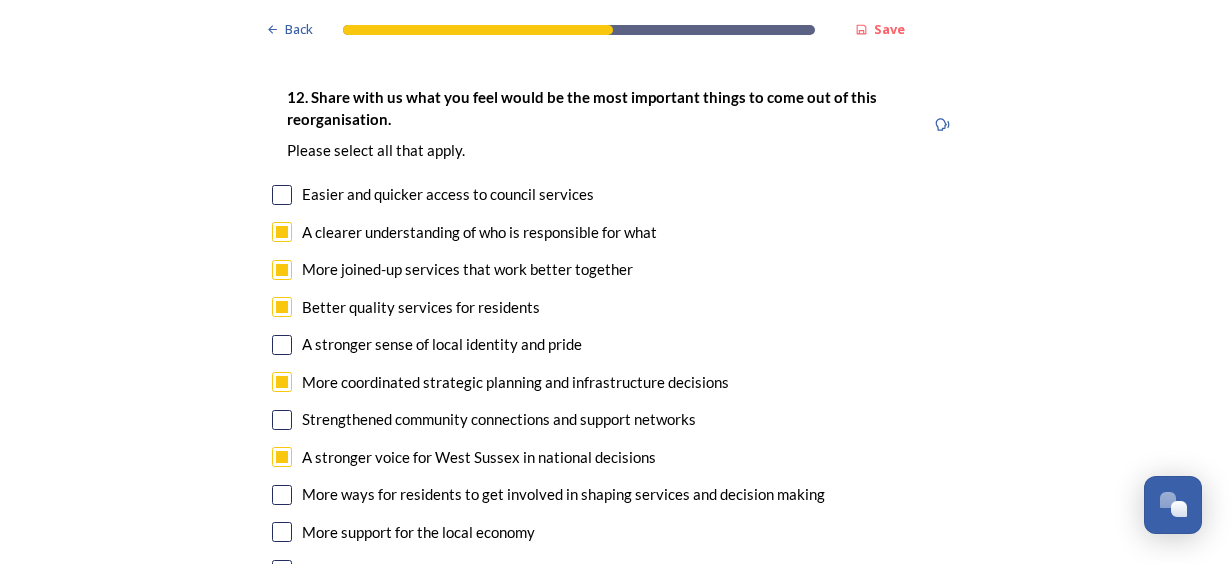 click on "More support for the local economy" at bounding box center (616, 532) 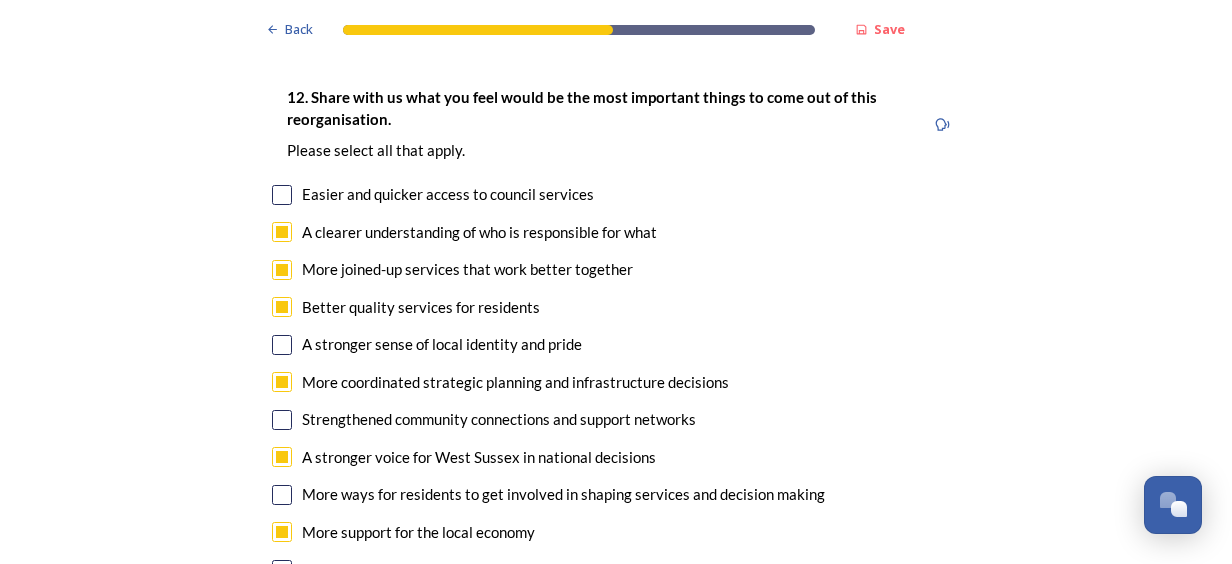 checkbox on "true" 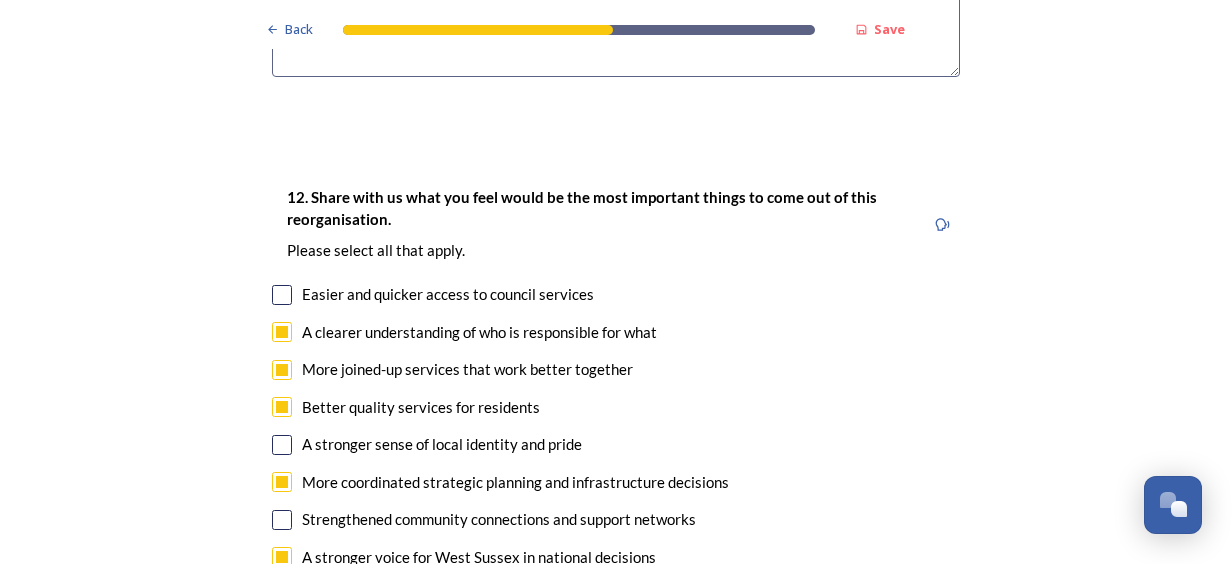 scroll, scrollTop: 3700, scrollLeft: 0, axis: vertical 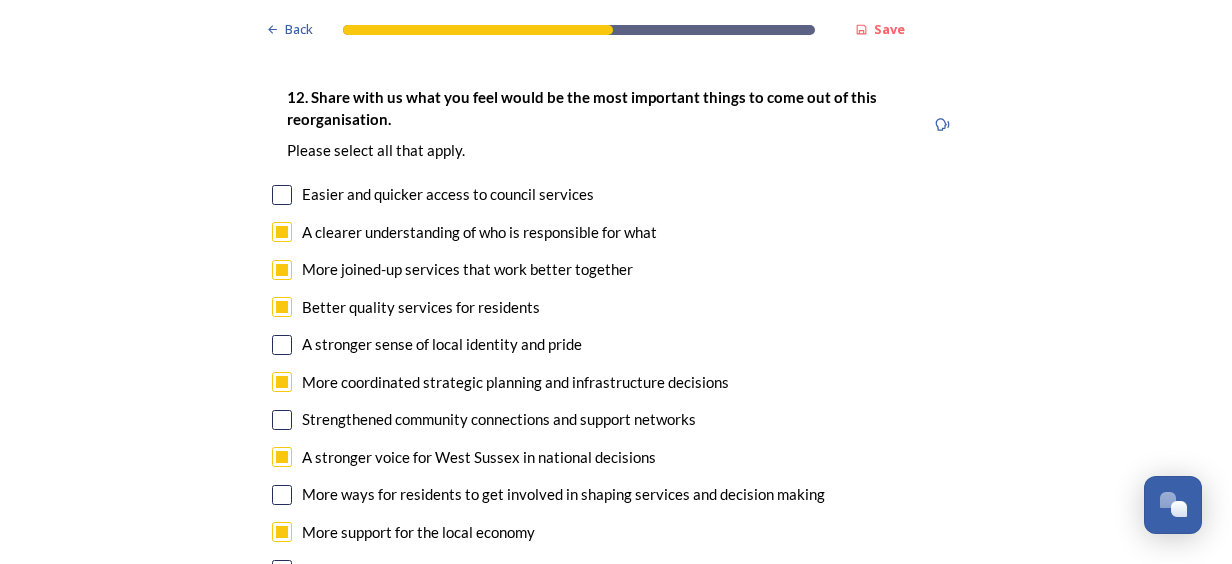 click at bounding box center (282, 420) 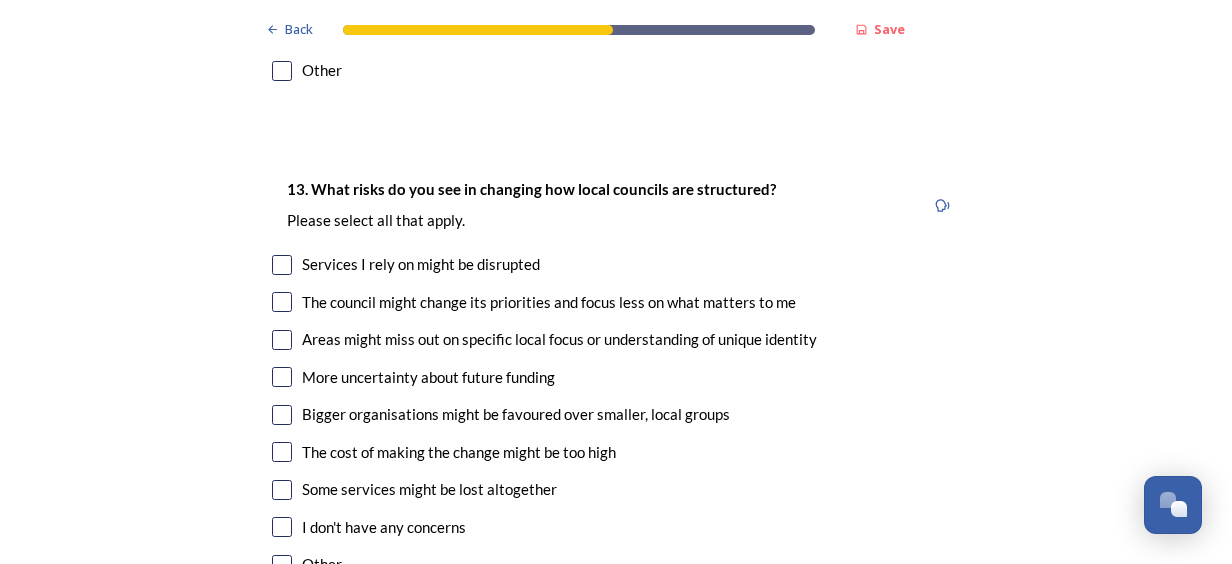 scroll, scrollTop: 4200, scrollLeft: 0, axis: vertical 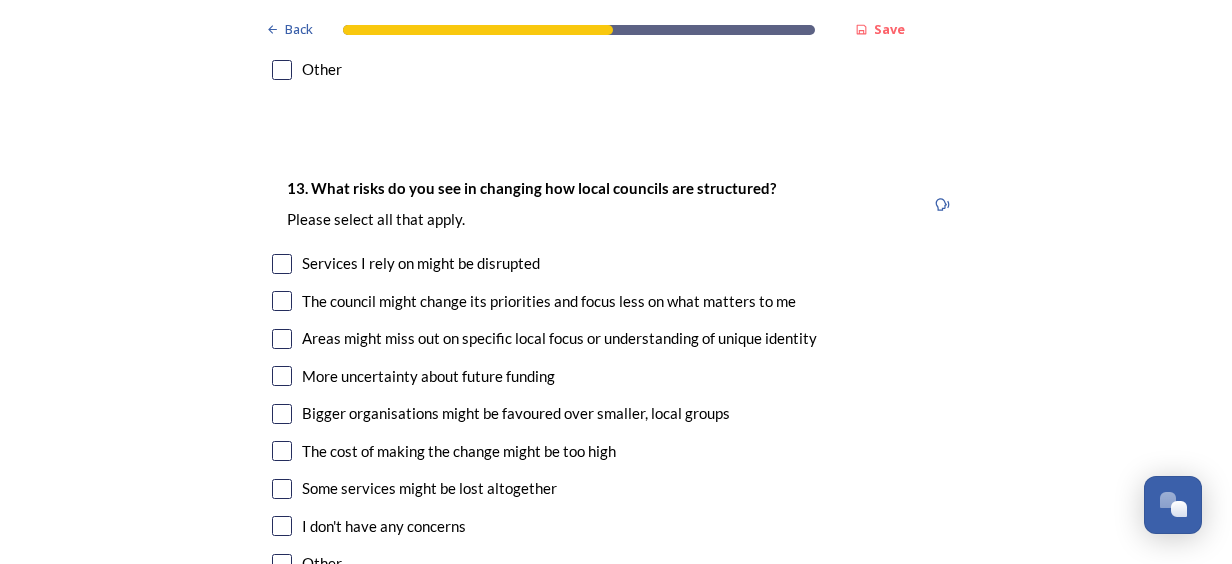 click on "Areas might miss out on specific local focus or understanding of unique identity" at bounding box center (616, 338) 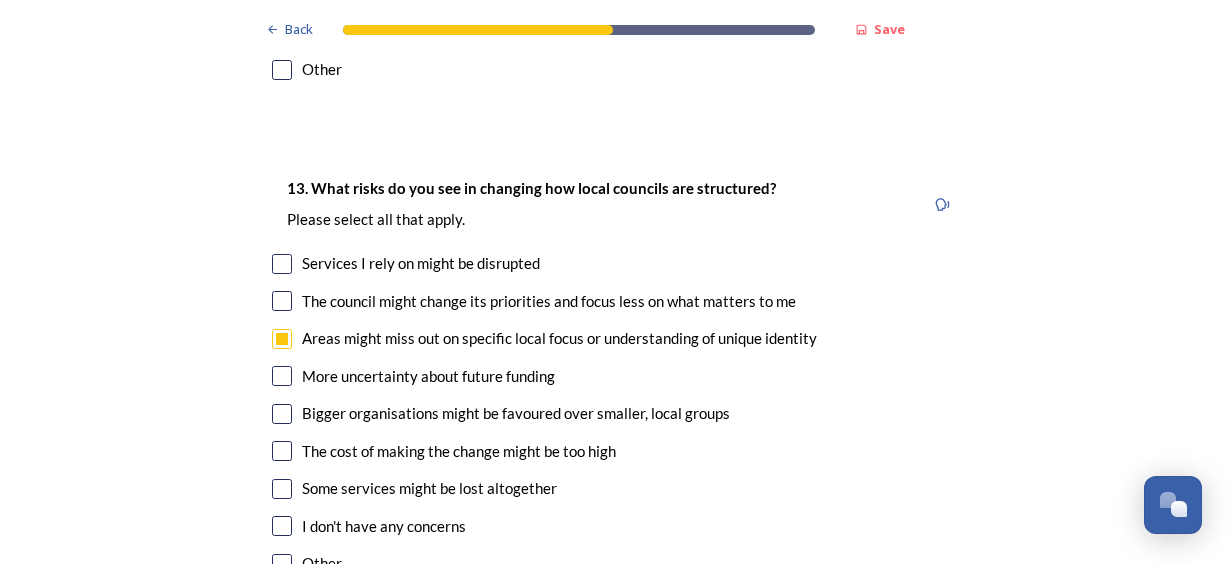 checkbox on "true" 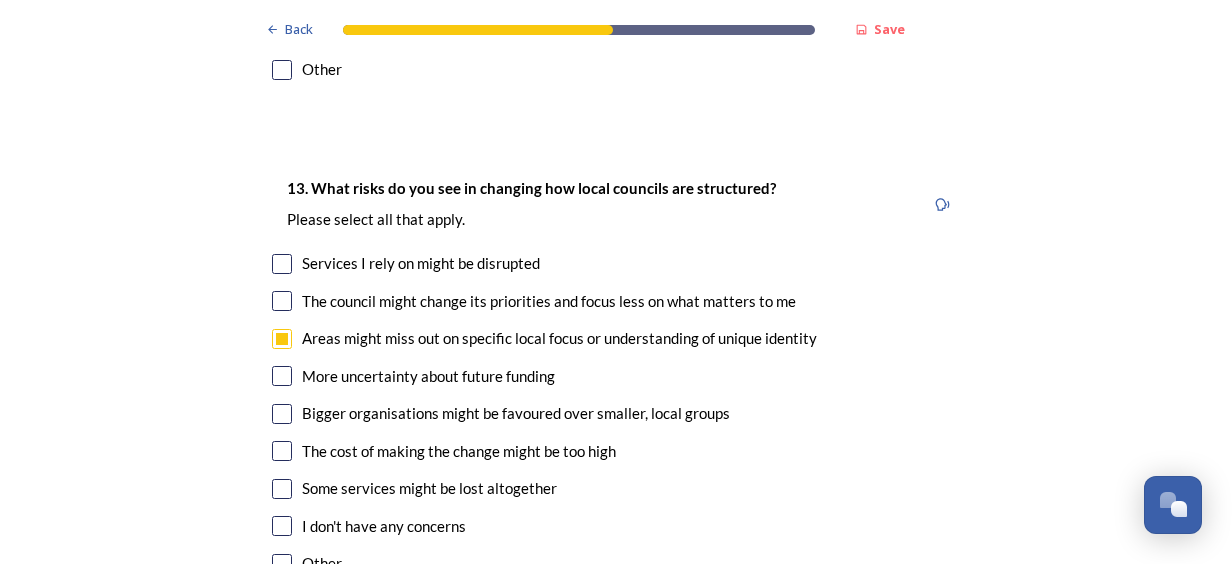 click at bounding box center [282, 414] 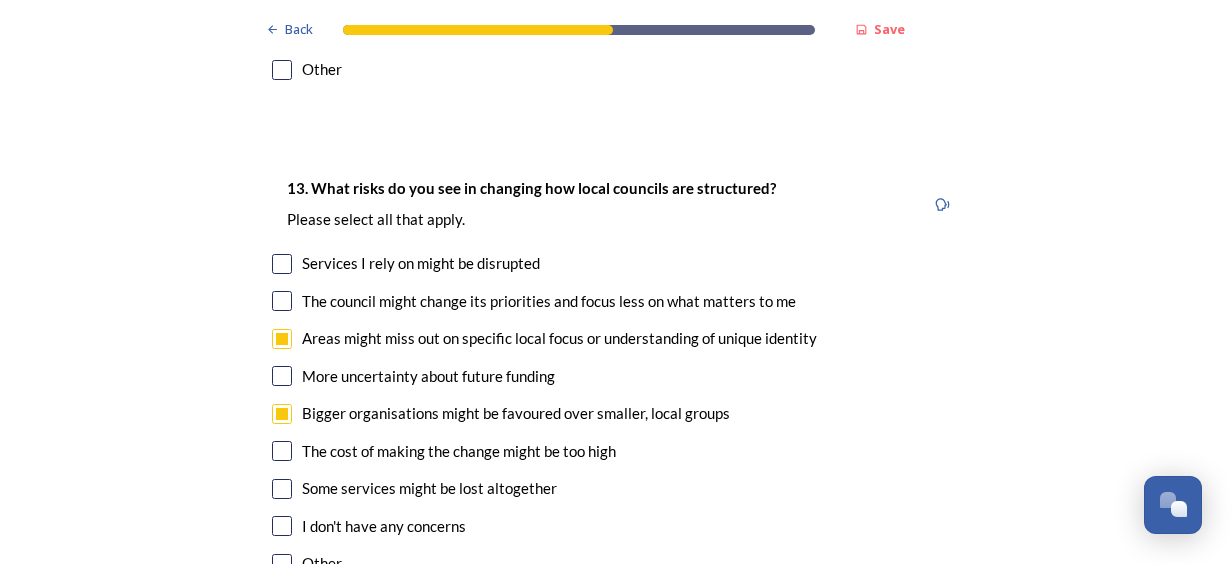 click on "13. What risks do you see in changing how local councils are structured? ﻿Please select all that apply. Services I rely on might be disrupted The council might change its priorities and focus less on what matters to me Areas might miss out on specific local focus or understanding of unique identity More uncertainty about future funding Bigger organisations might be favoured over smaller, local groups The cost of making the change might be too high Some services might be lost altogether I don't have any concerns Other" at bounding box center (616, 378) 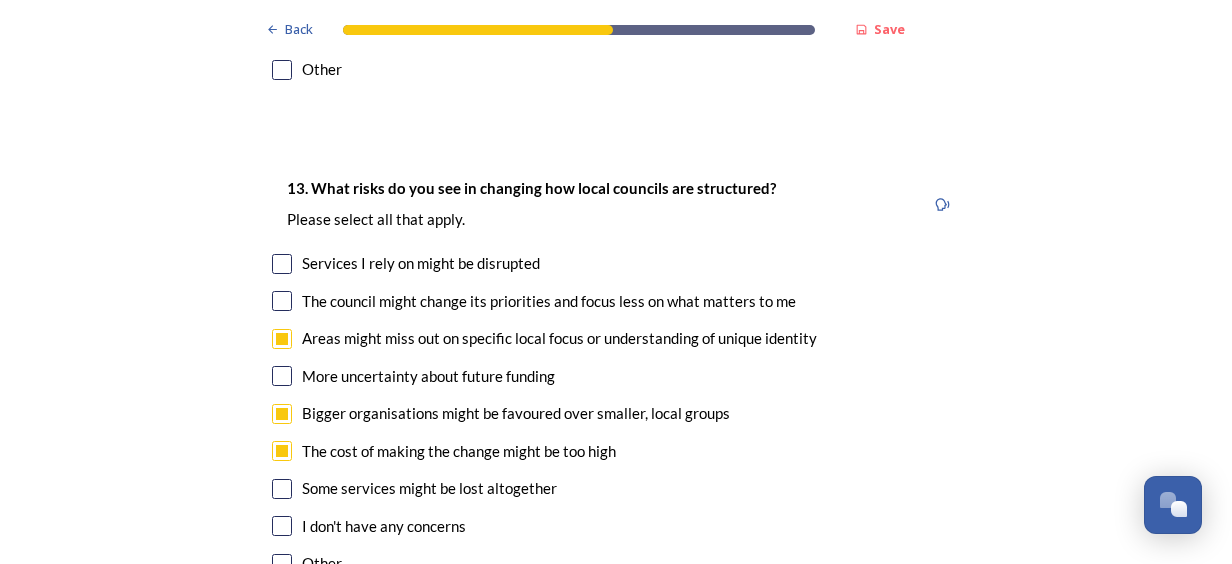 click at bounding box center (282, 489) 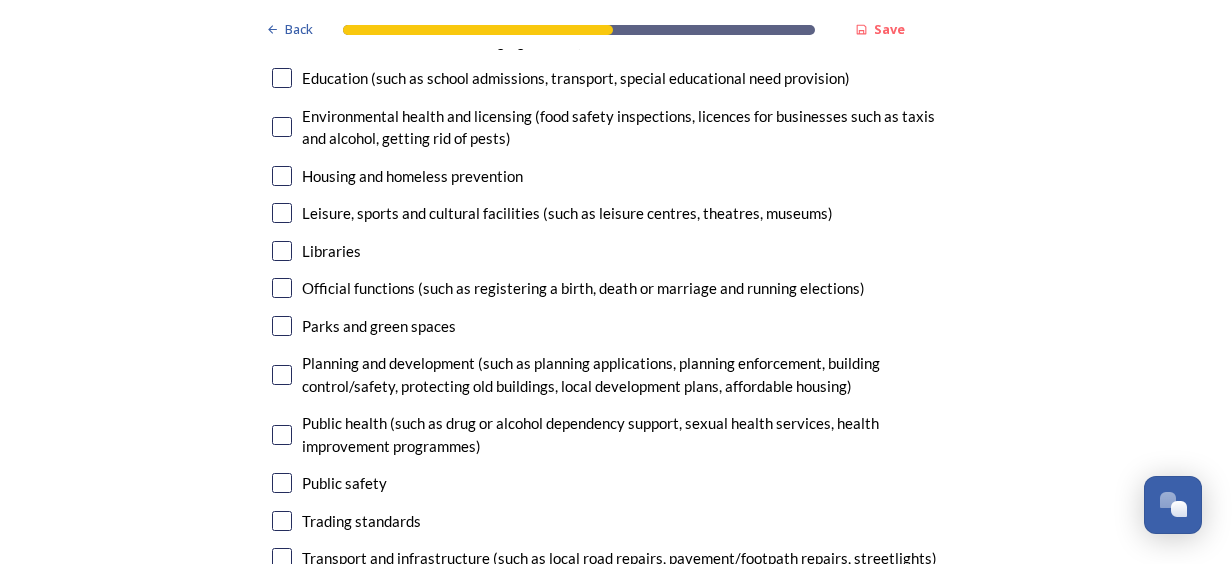 scroll, scrollTop: 5200, scrollLeft: 0, axis: vertical 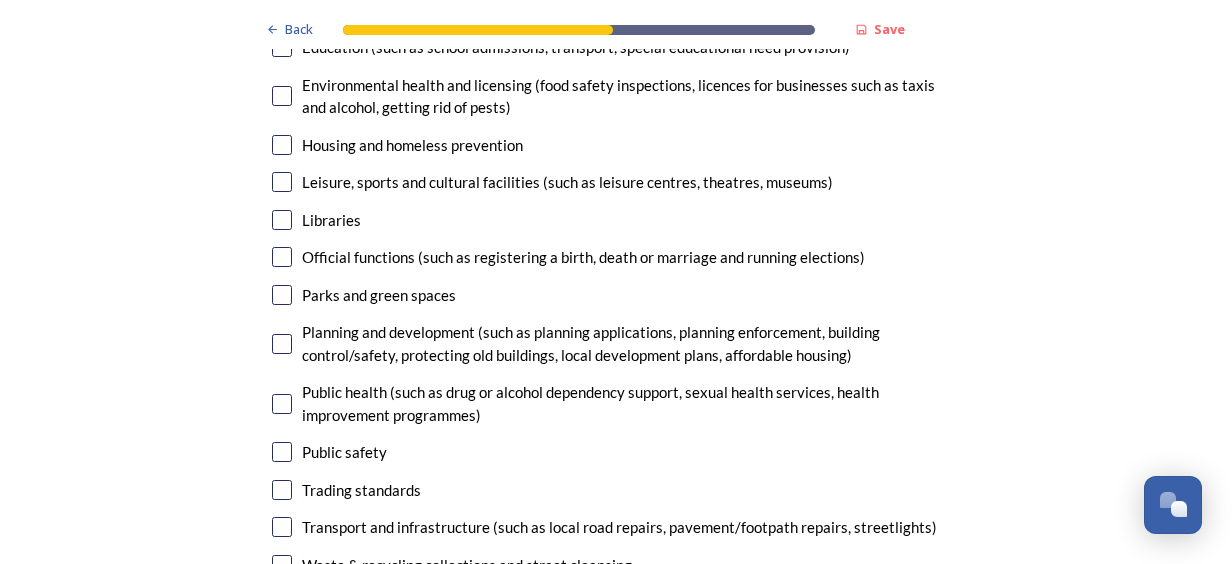 click at bounding box center [282, 565] 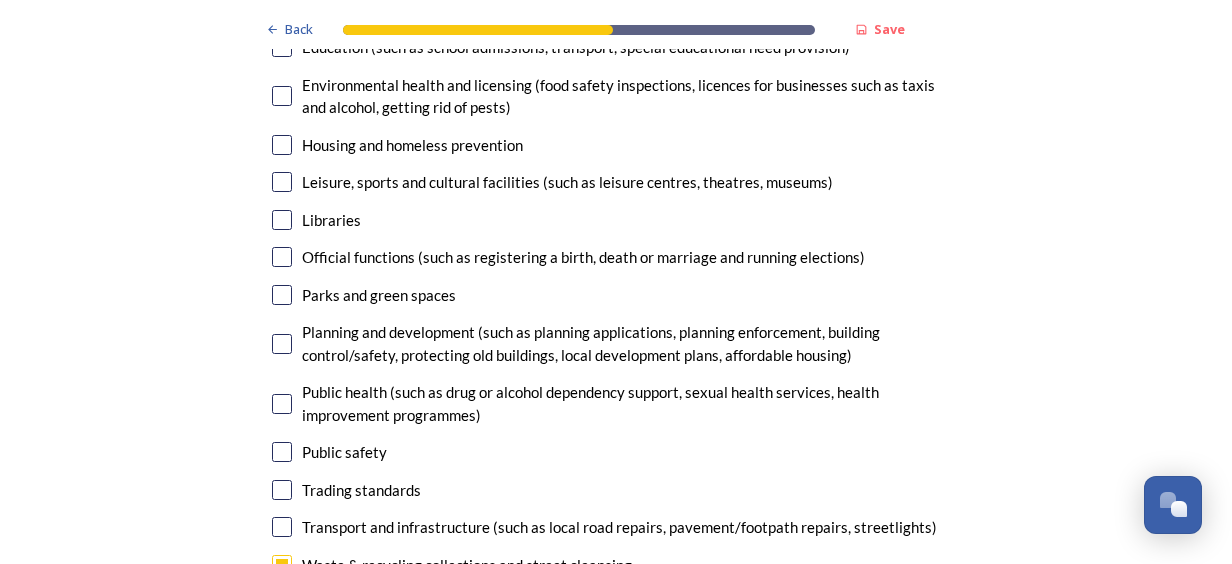 click on "Waste management (recycling centres and waste processing)" at bounding box center [616, 602] 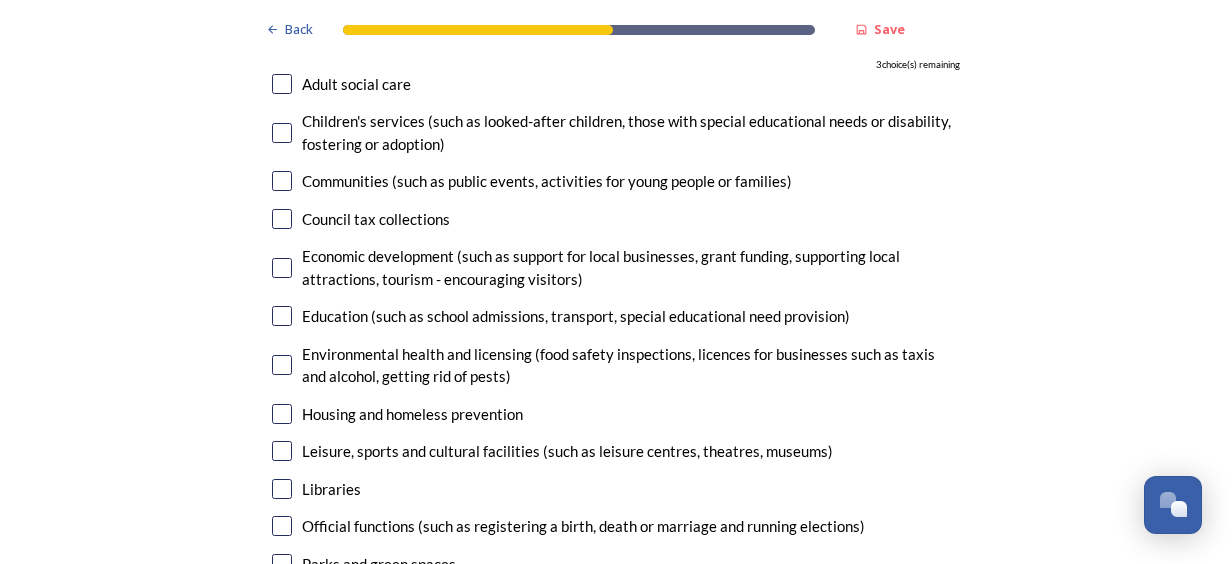 scroll, scrollTop: 4900, scrollLeft: 0, axis: vertical 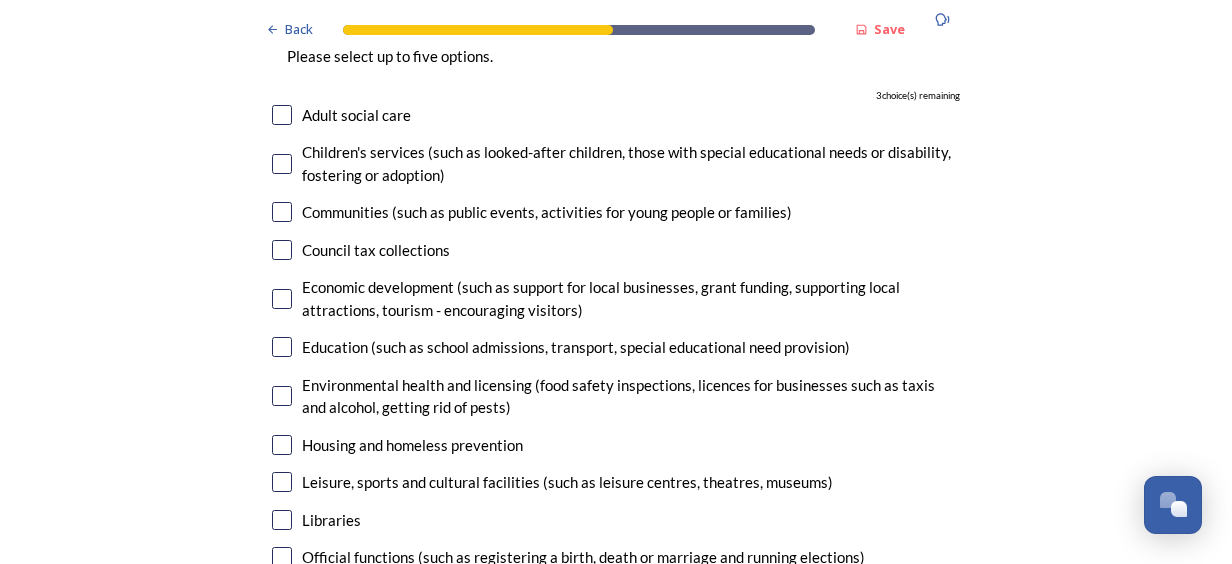 click at bounding box center (282, 445) 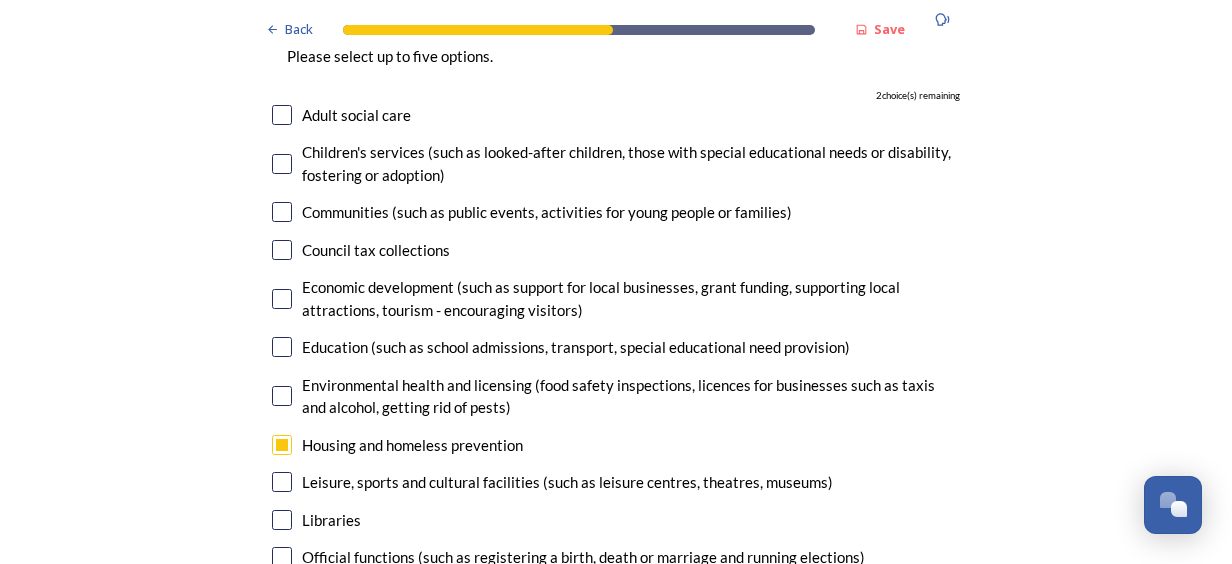click at bounding box center (282, 347) 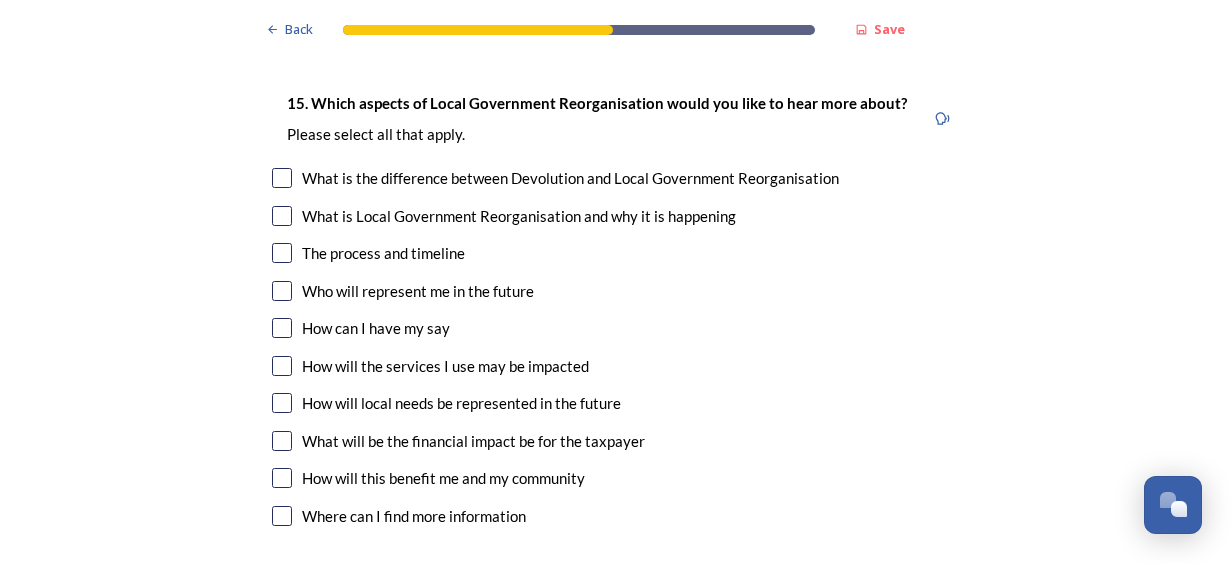 scroll, scrollTop: 5700, scrollLeft: 0, axis: vertical 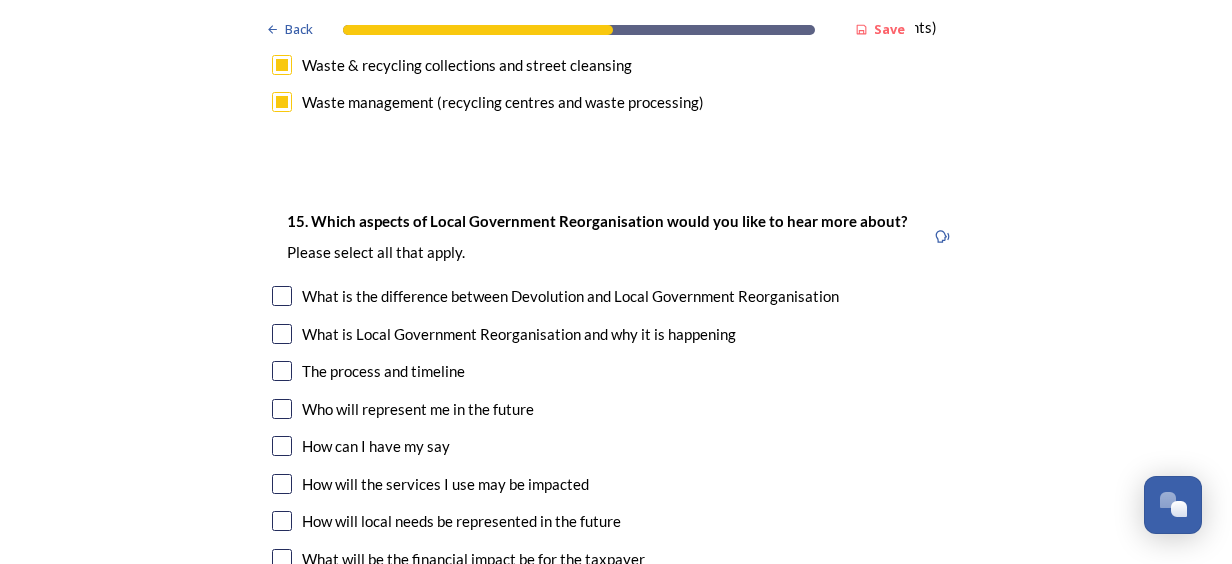 drag, startPoint x: 270, startPoint y: 412, endPoint x: 350, endPoint y: 424, distance: 80.895 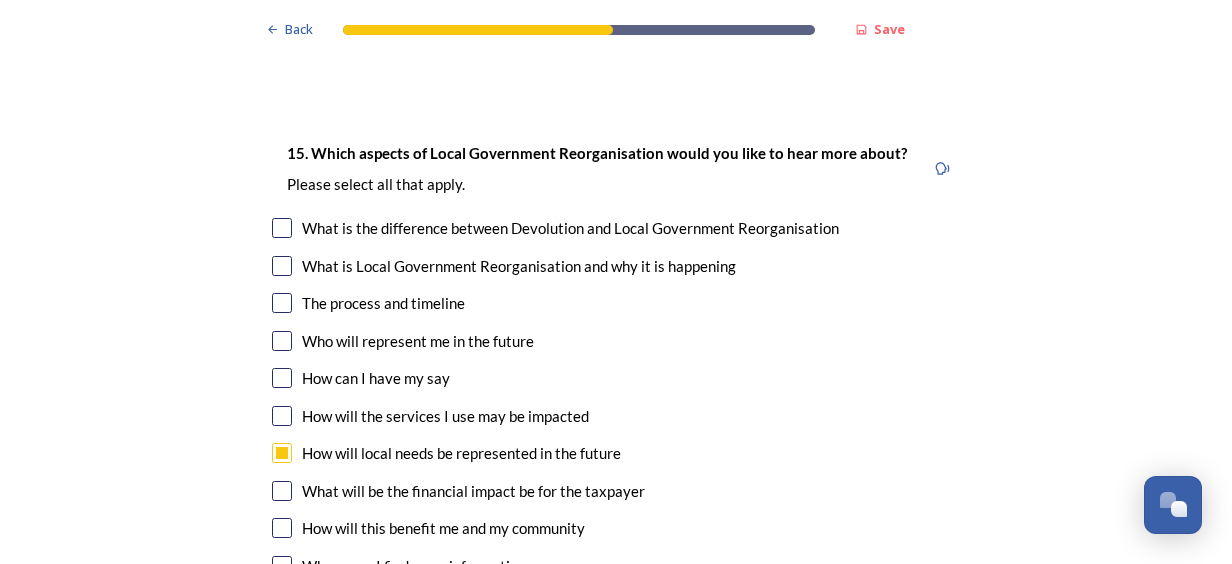 scroll, scrollTop: 5800, scrollLeft: 0, axis: vertical 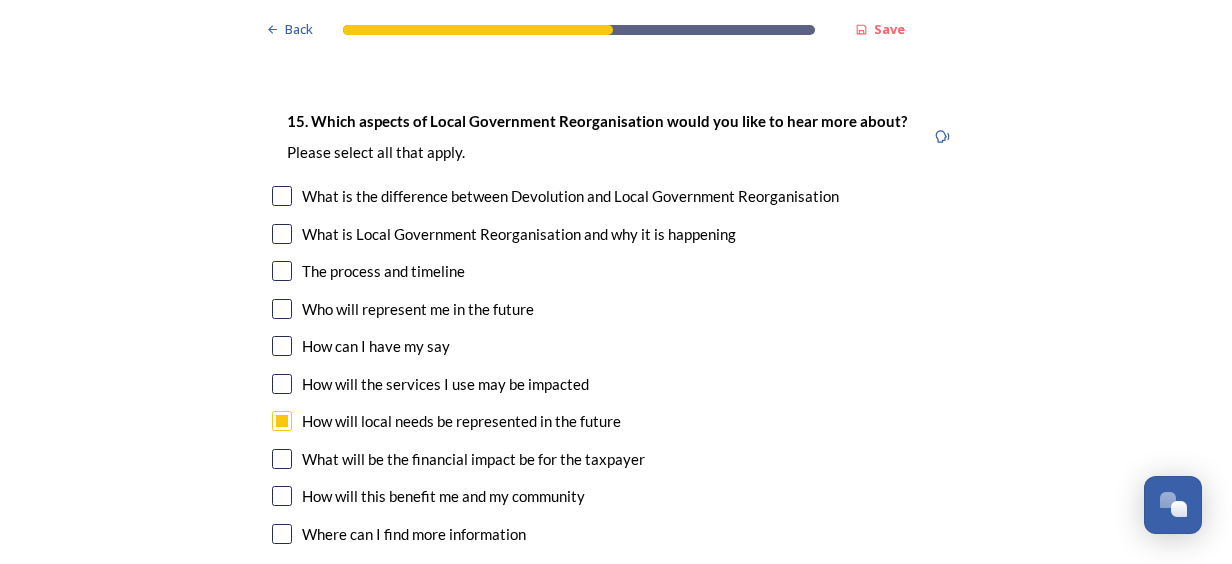 click at bounding box center (282, 459) 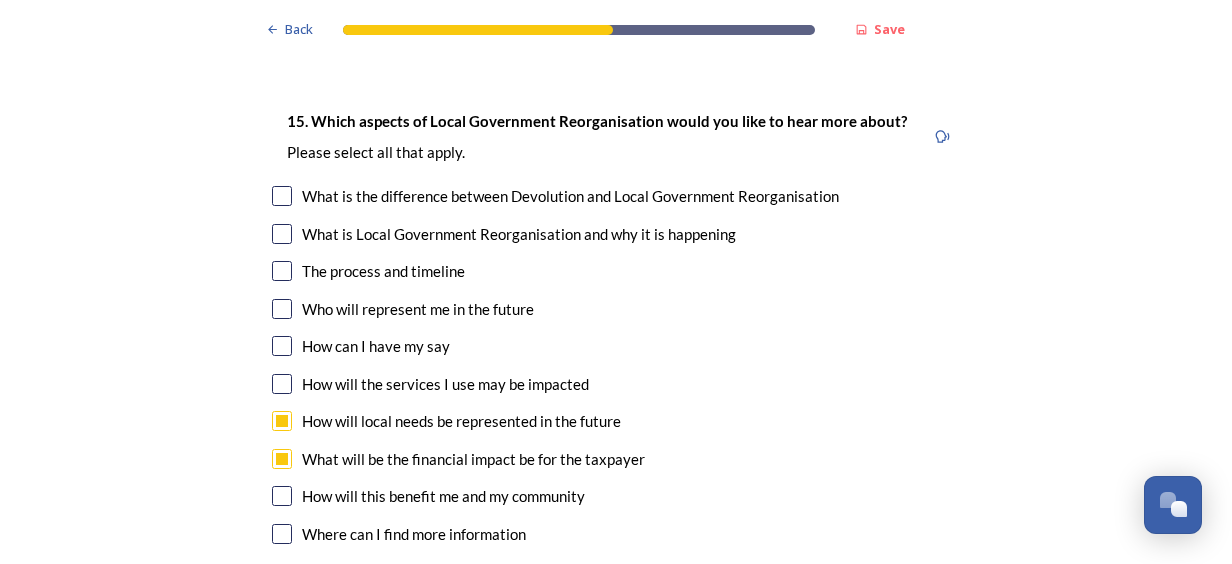 click at bounding box center [282, 309] 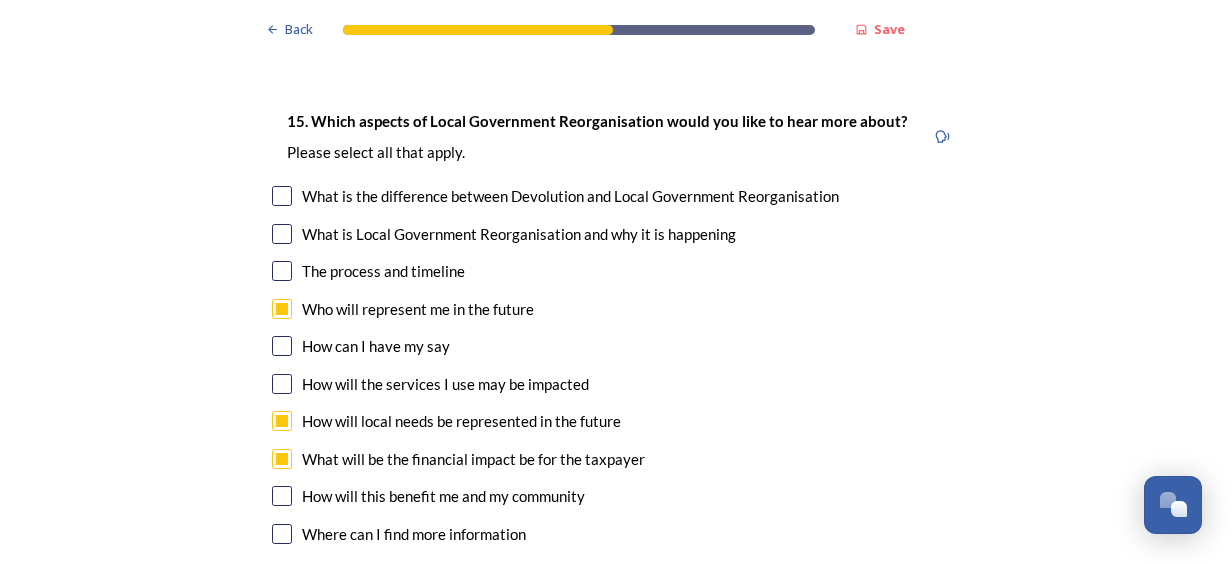click at bounding box center [282, 384] 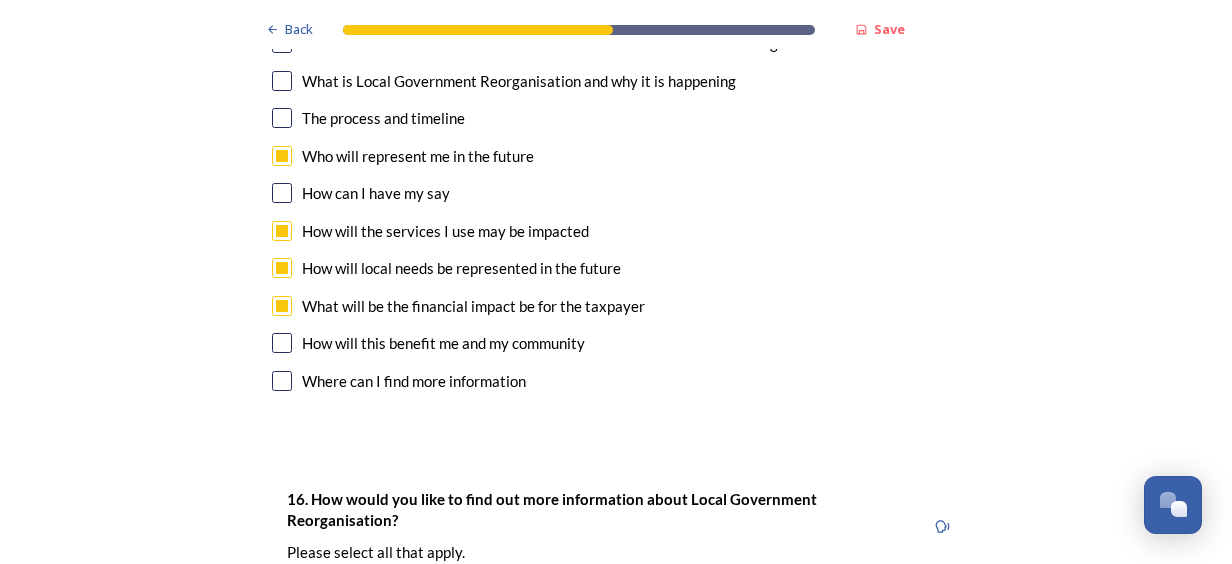 scroll, scrollTop: 6200, scrollLeft: 0, axis: vertical 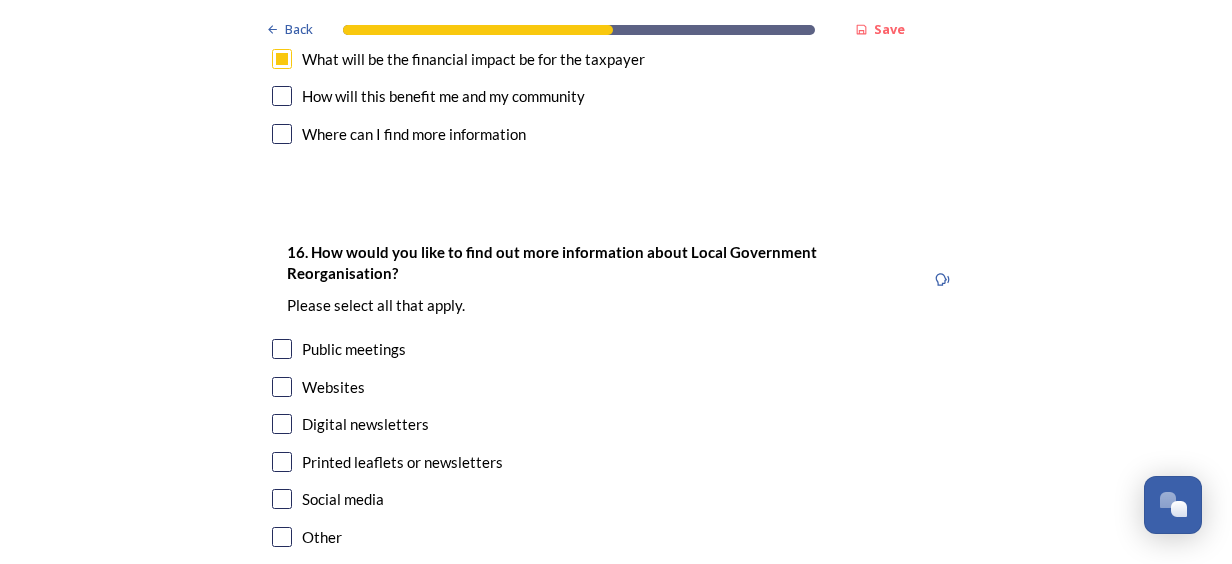 click at bounding box center [282, 387] 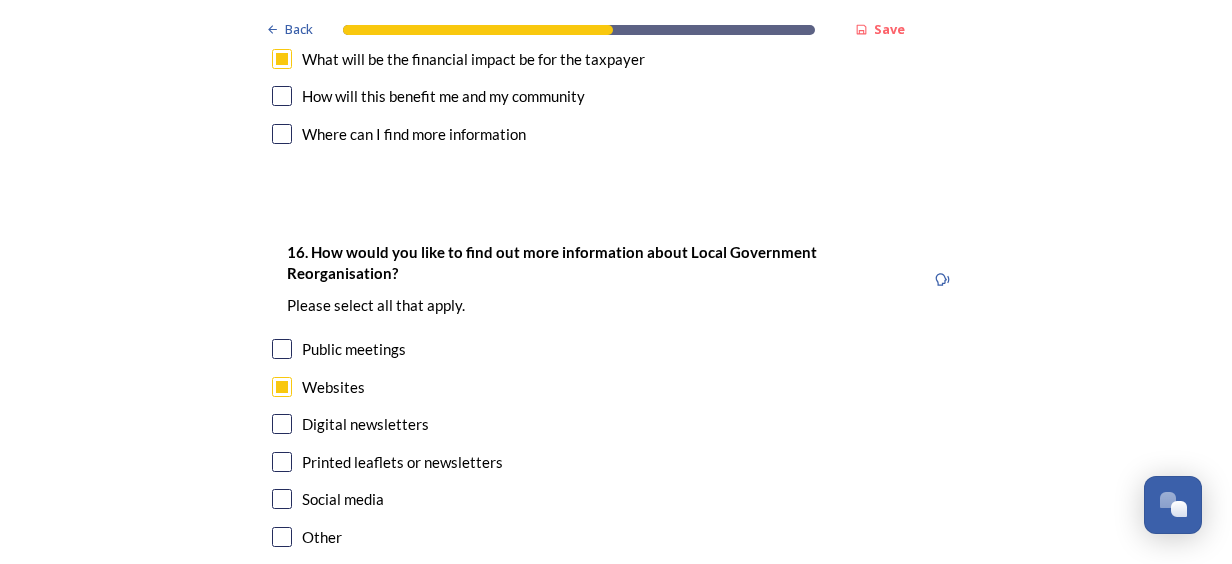 click at bounding box center [282, 349] 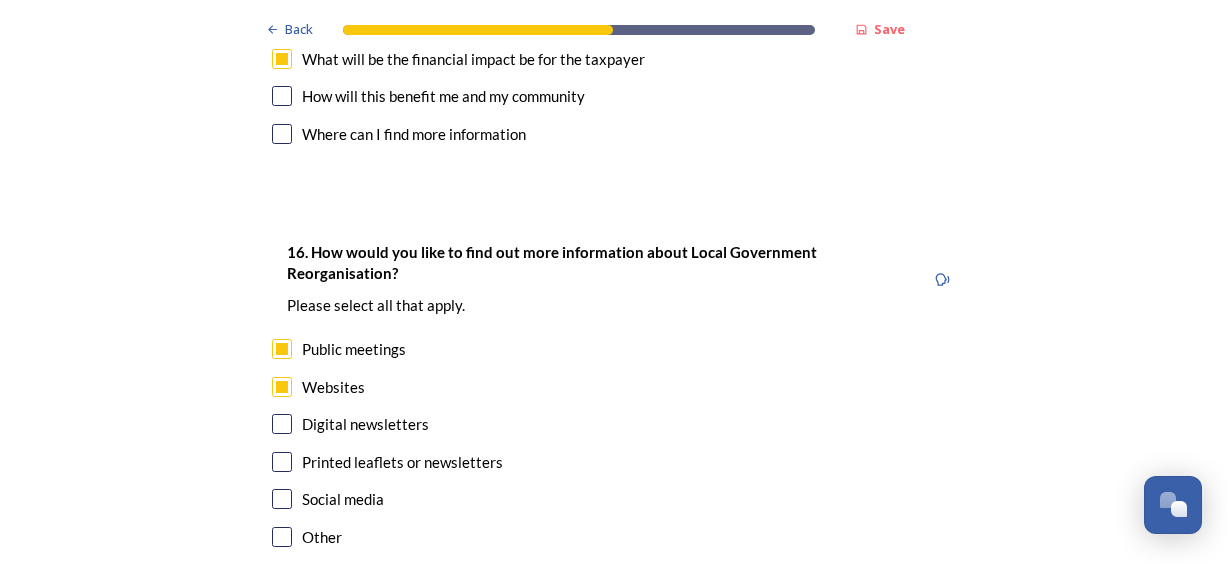click at bounding box center [282, 424] 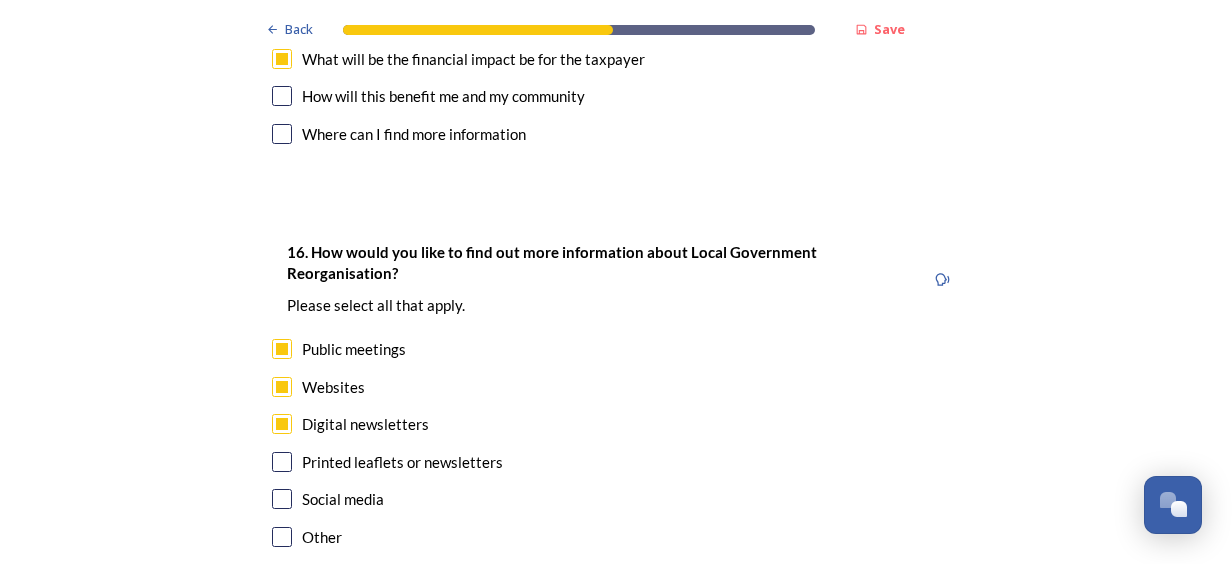 click at bounding box center [282, 462] 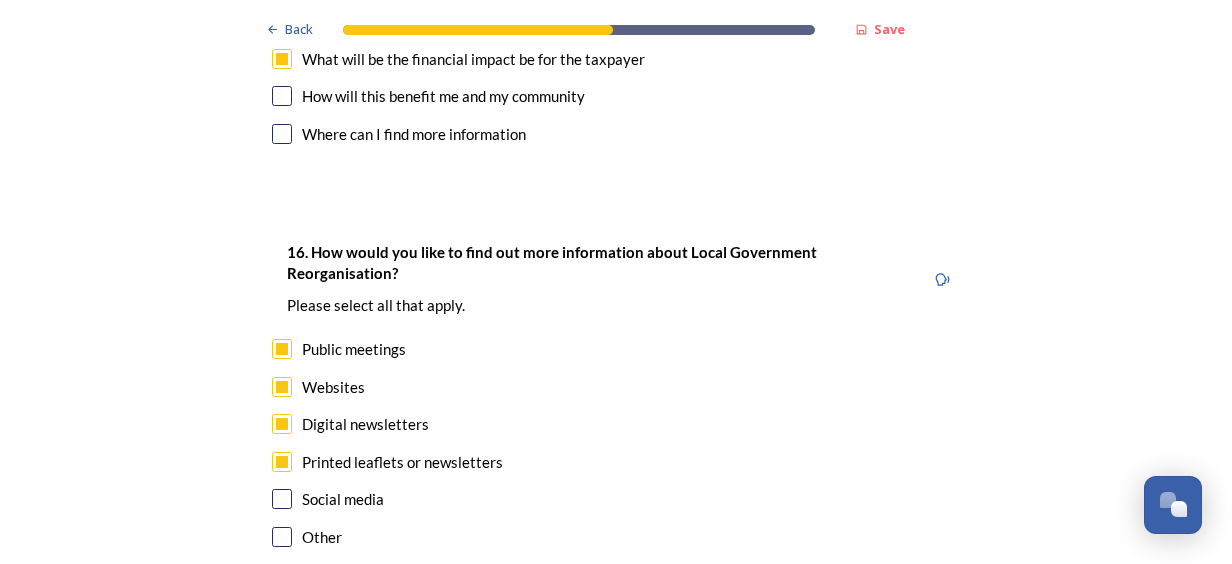 click at bounding box center (282, 499) 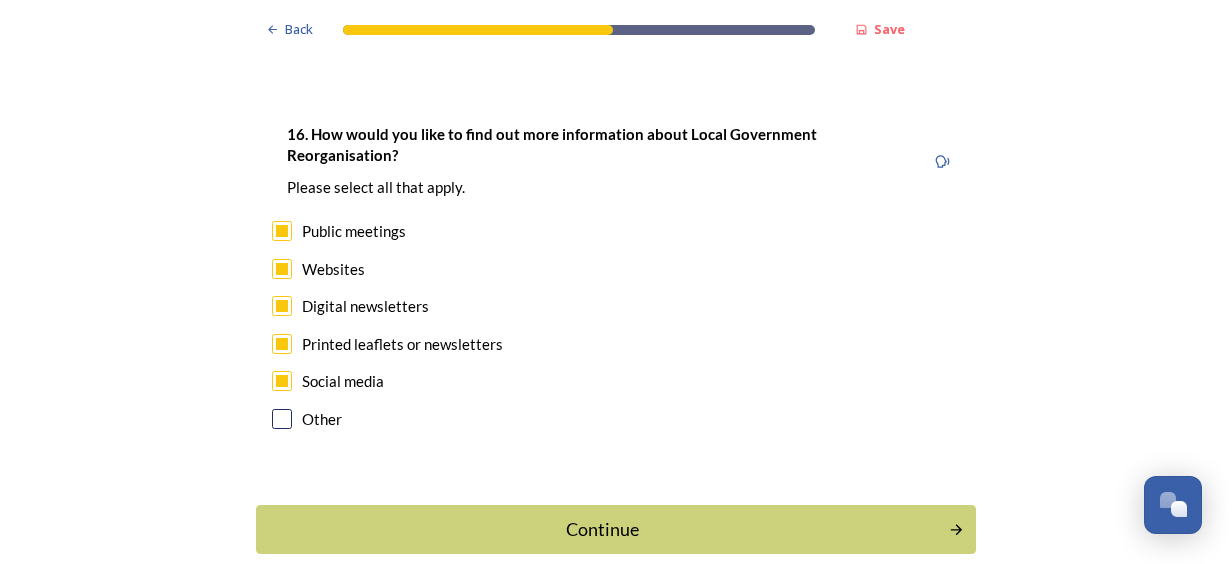 scroll, scrollTop: 6319, scrollLeft: 0, axis: vertical 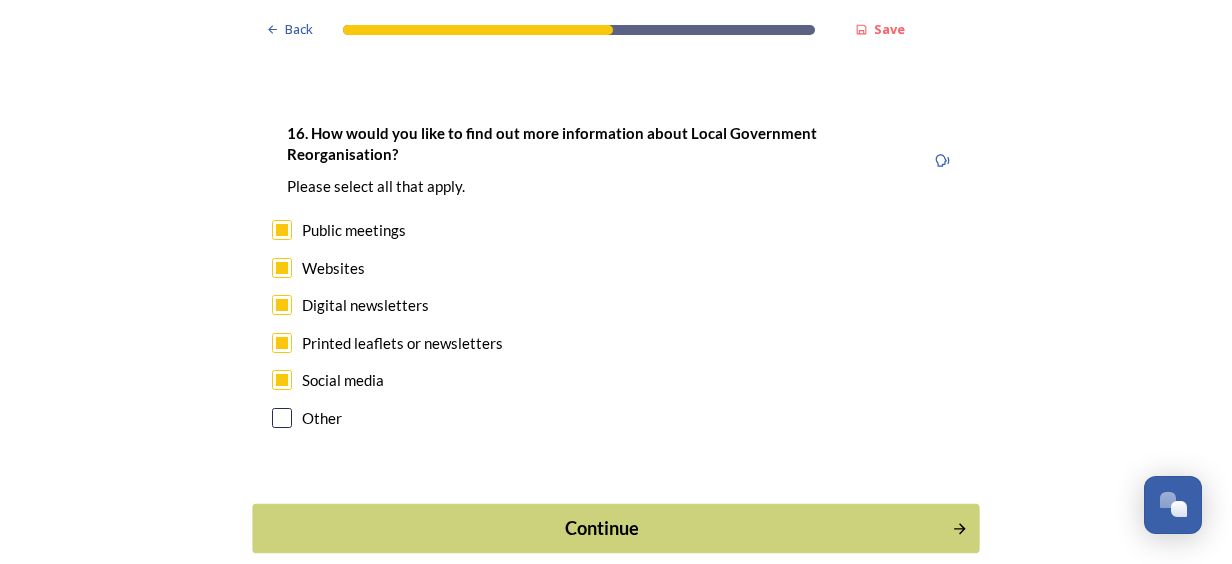 click on "Continue" at bounding box center (602, 528) 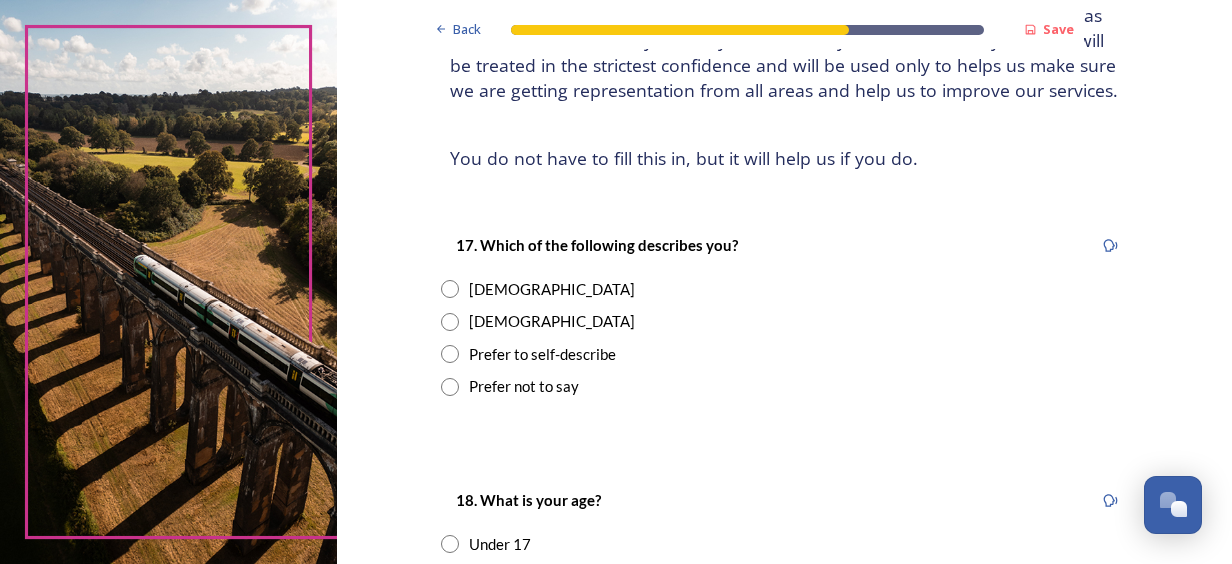 scroll, scrollTop: 200, scrollLeft: 0, axis: vertical 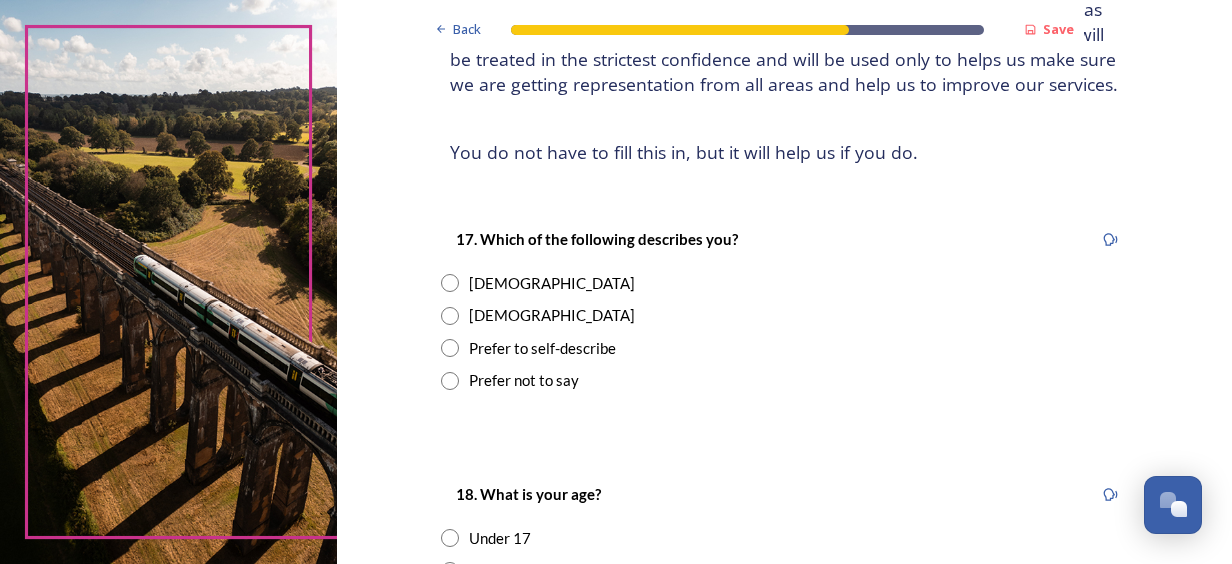 click on "Female" at bounding box center [552, 283] 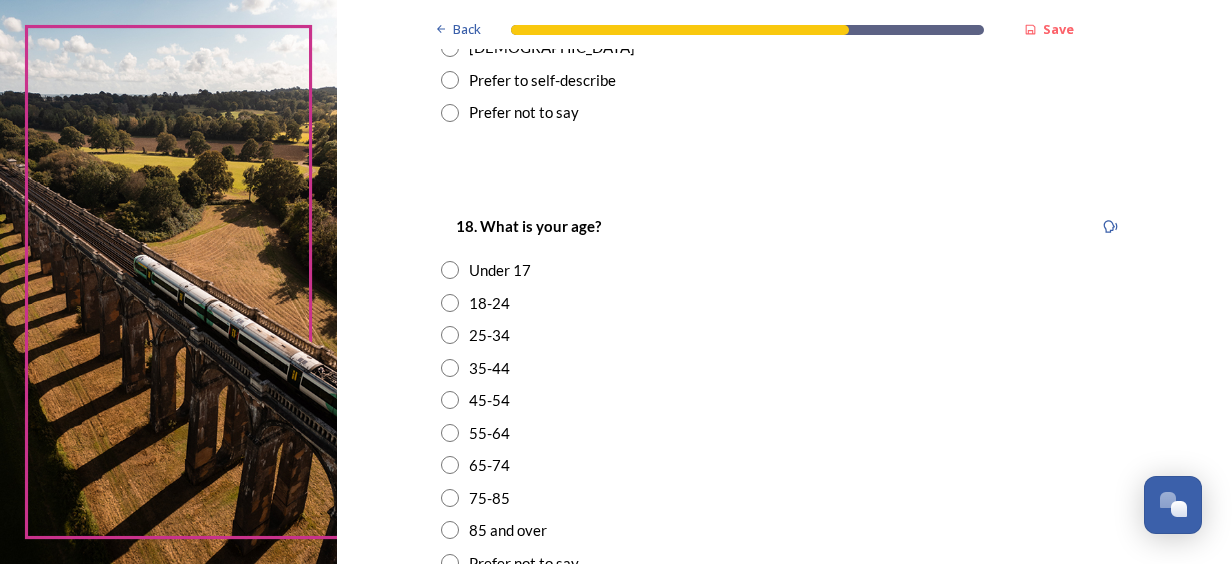 scroll, scrollTop: 500, scrollLeft: 0, axis: vertical 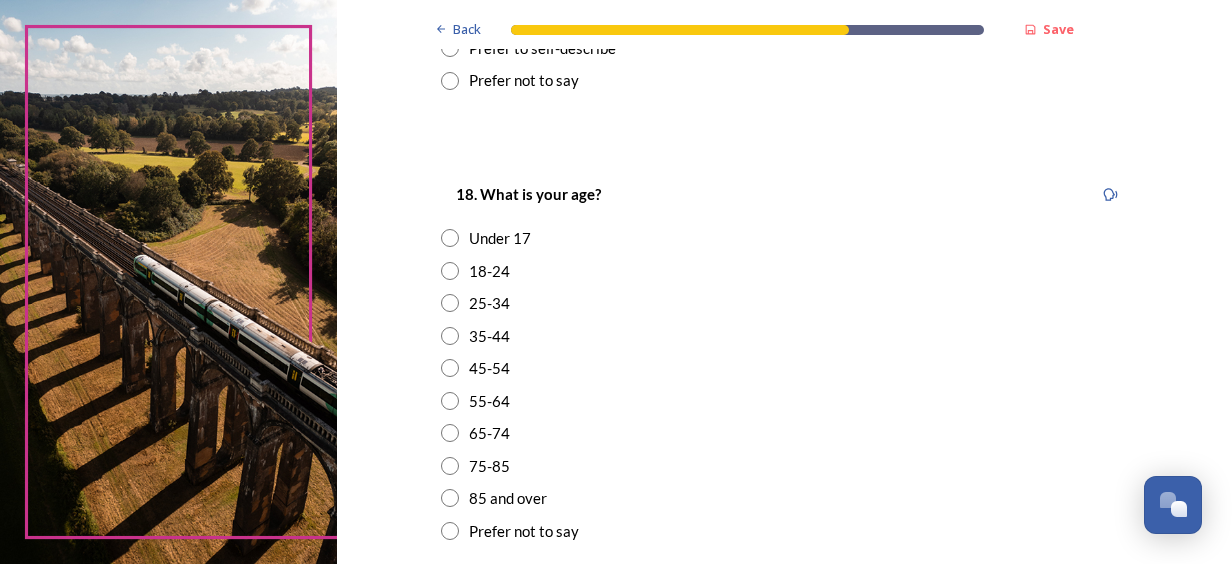 click on "55-64" at bounding box center (489, 401) 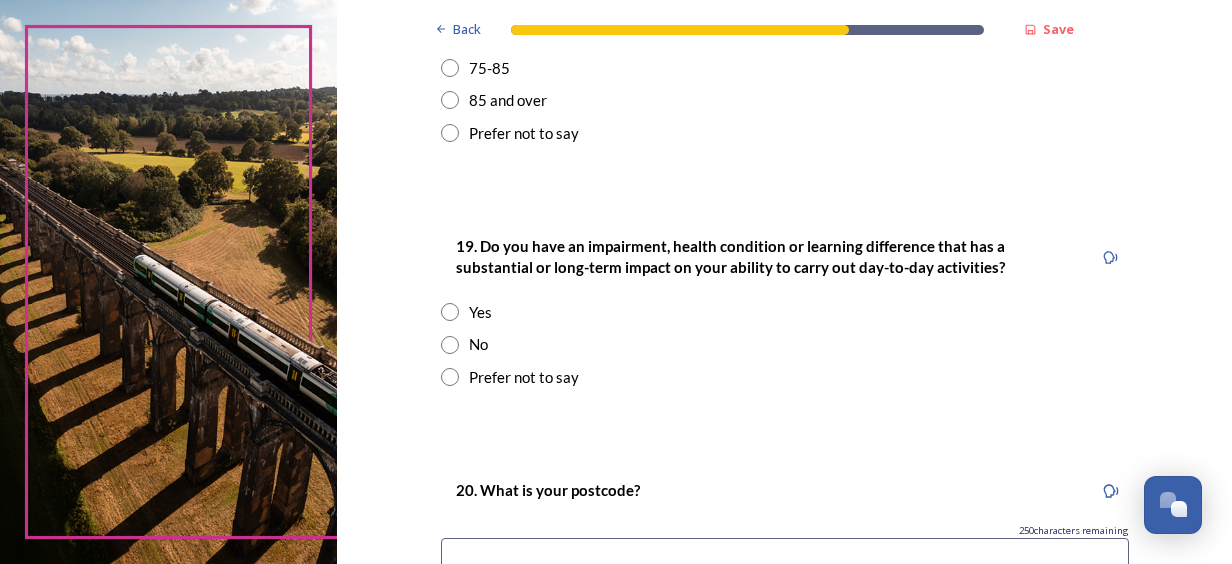 scroll, scrollTop: 900, scrollLeft: 0, axis: vertical 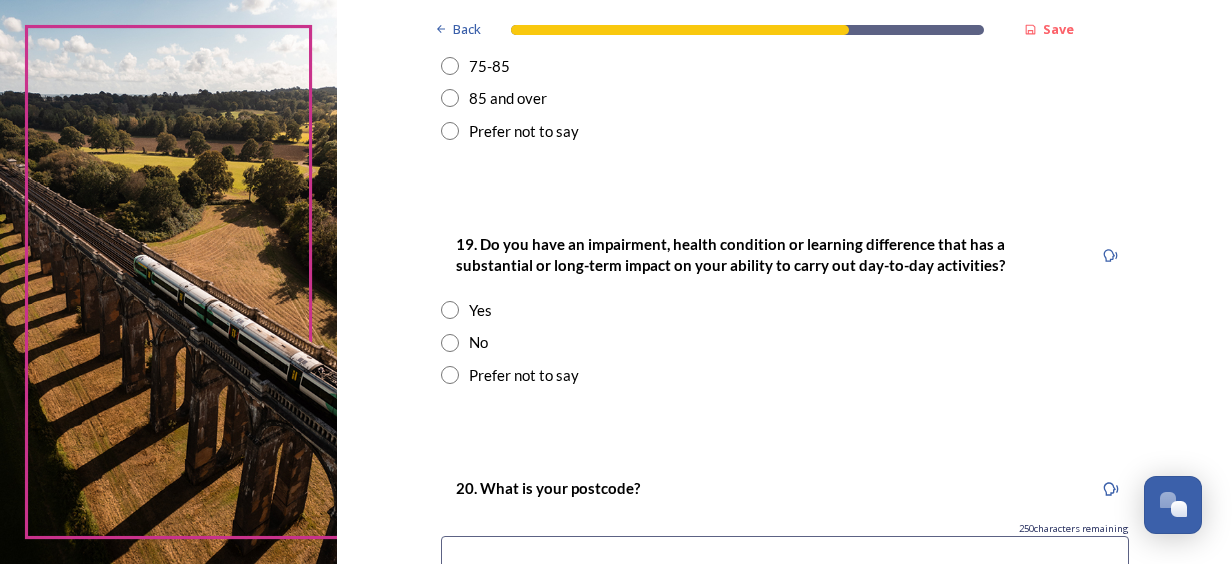 click on "No" at bounding box center (785, 342) 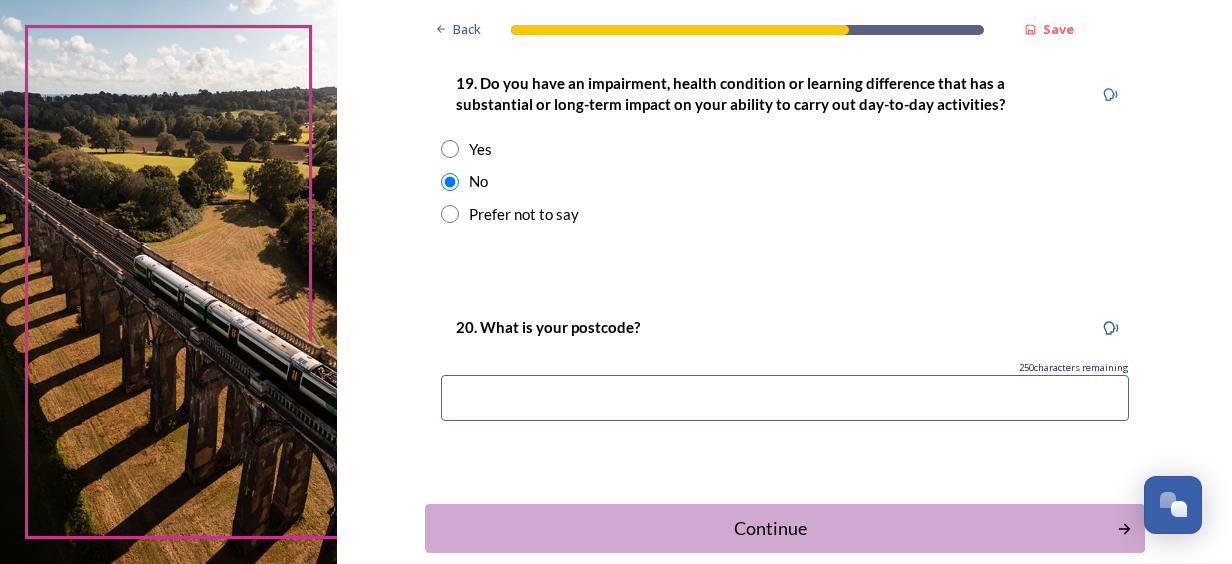 scroll, scrollTop: 1100, scrollLeft: 0, axis: vertical 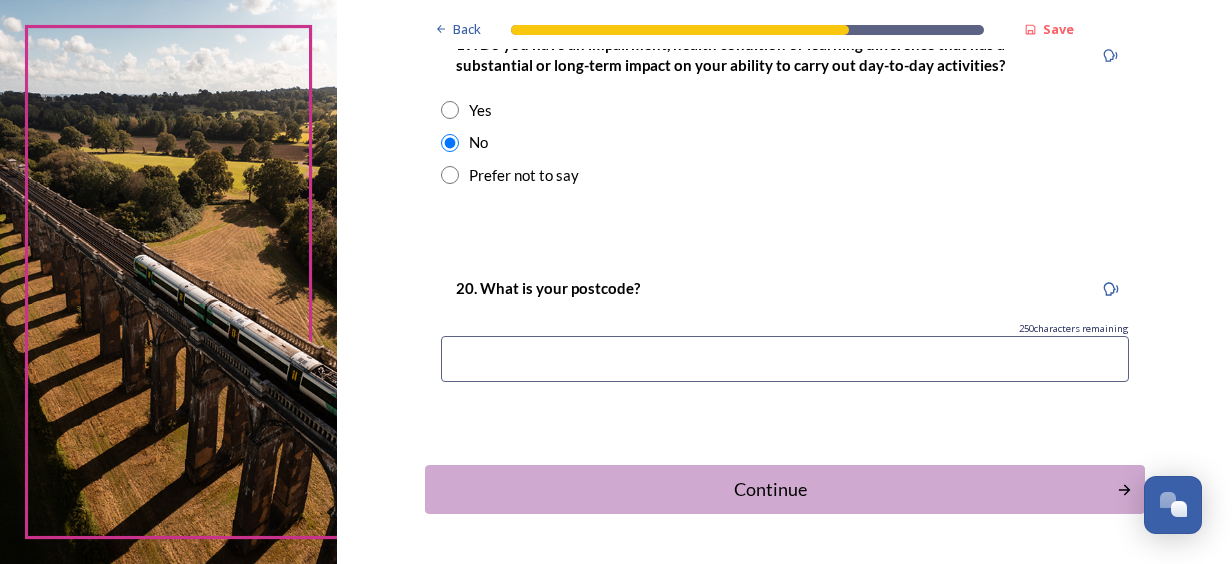 click at bounding box center (785, 359) 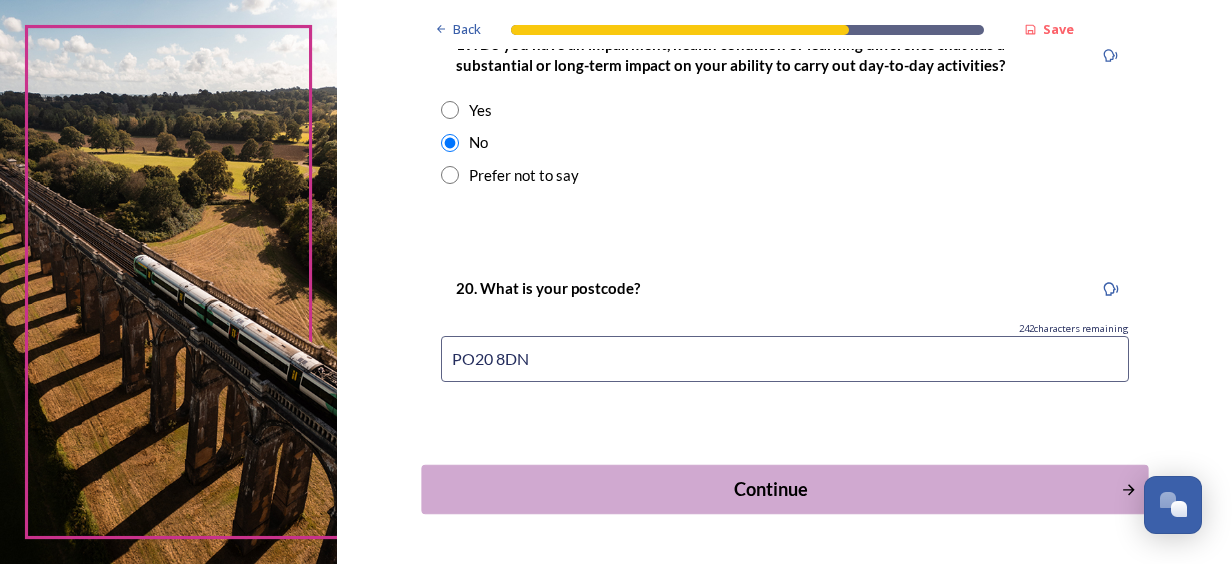 type on "PO20 8DN" 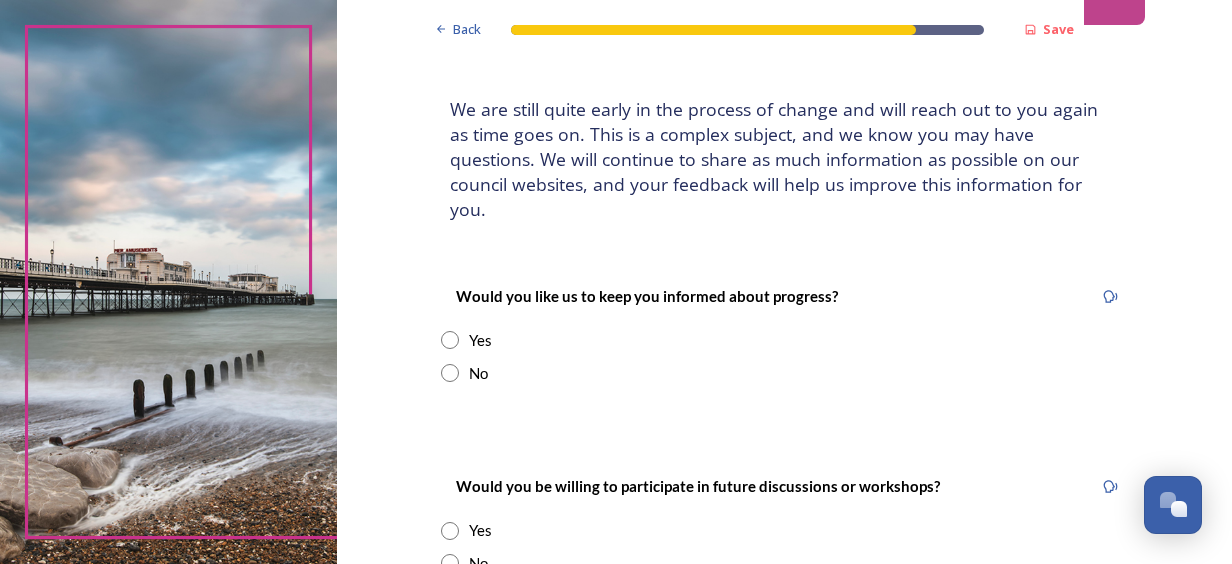 scroll, scrollTop: 200, scrollLeft: 0, axis: vertical 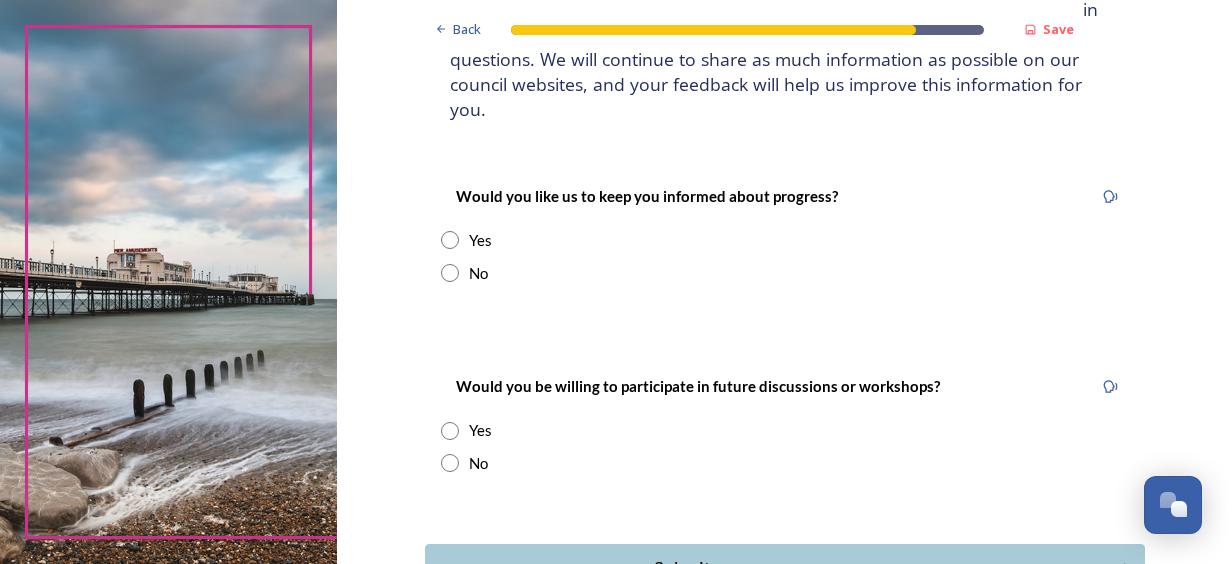 click at bounding box center (450, 431) 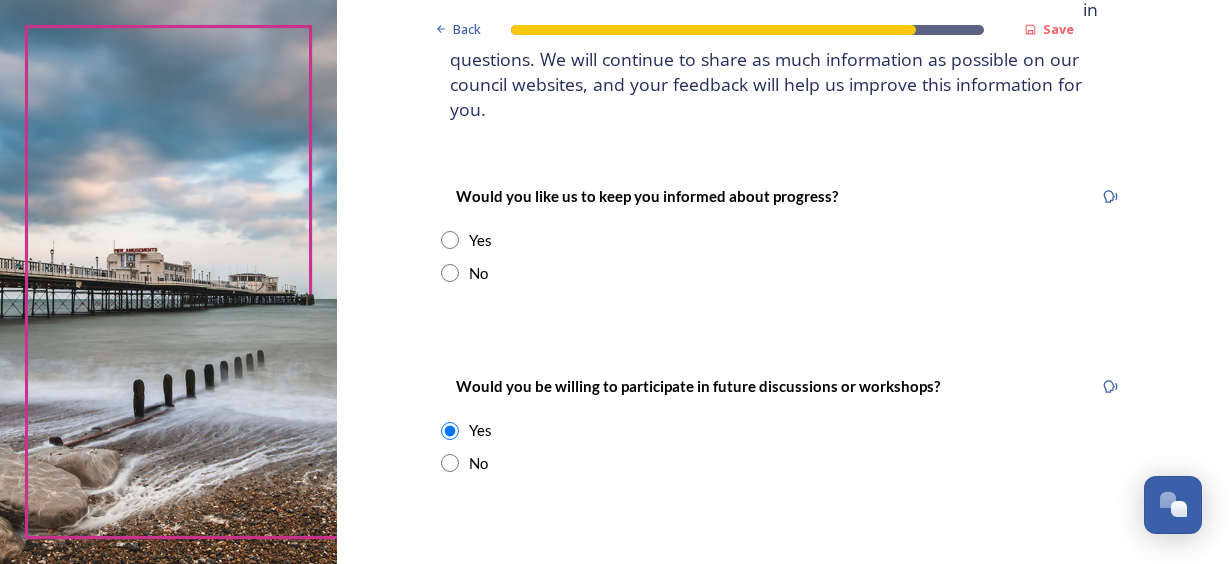 click at bounding box center [450, 240] 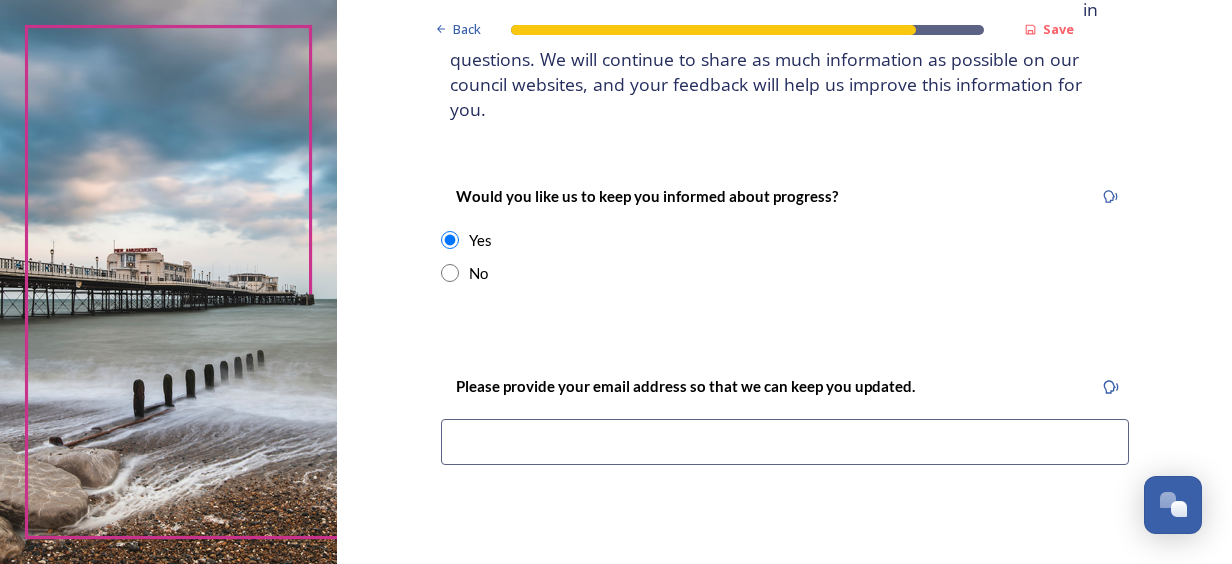 click at bounding box center [785, 442] 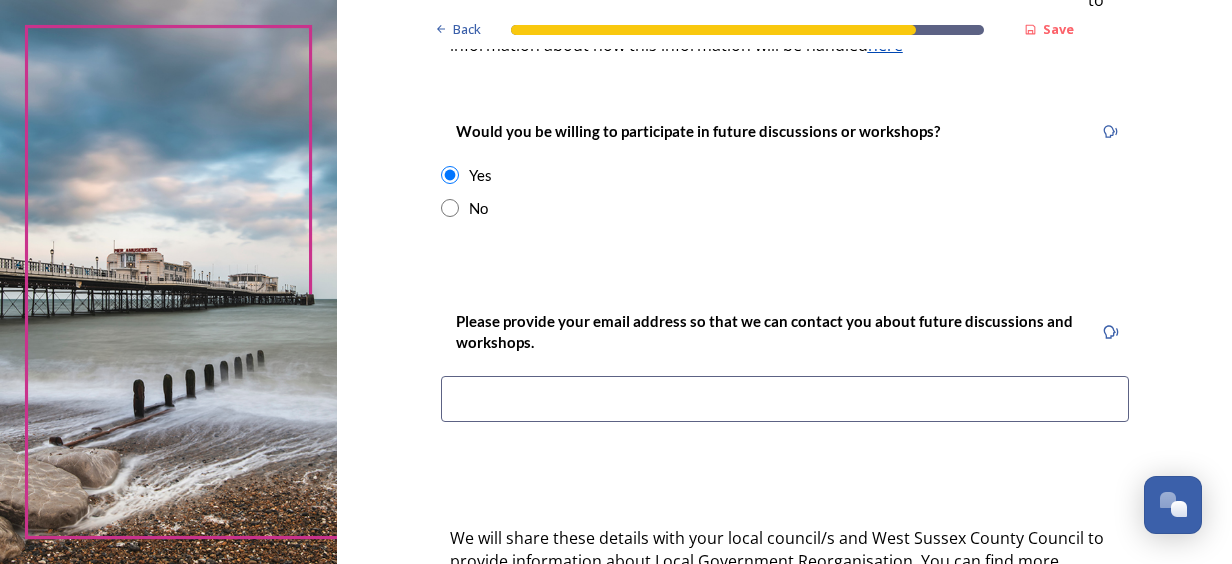 scroll, scrollTop: 800, scrollLeft: 0, axis: vertical 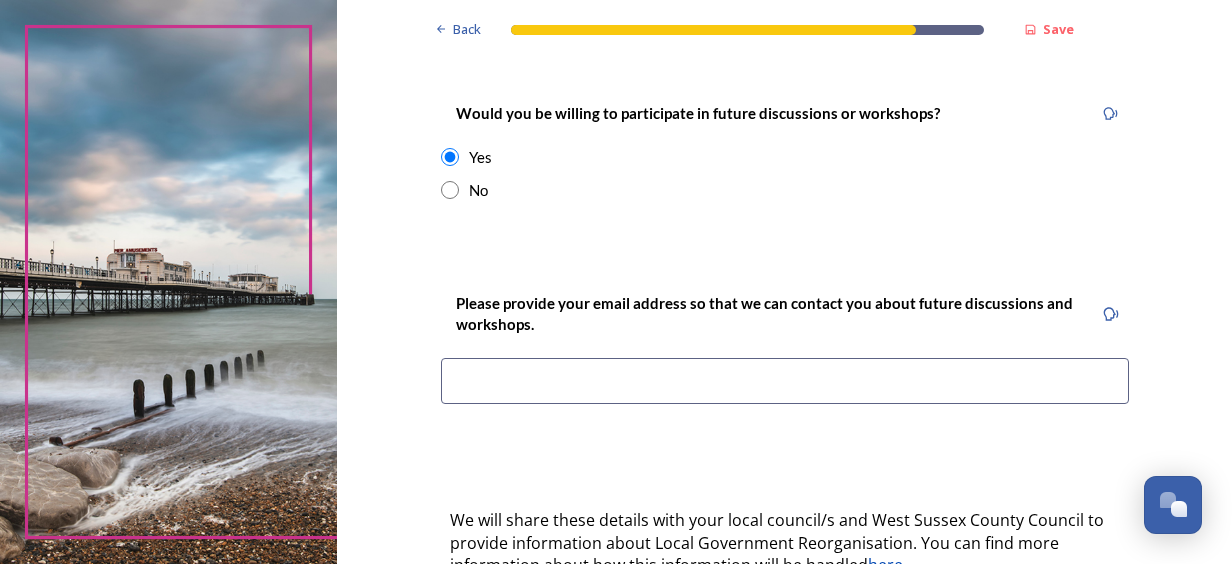 click at bounding box center [785, 381] 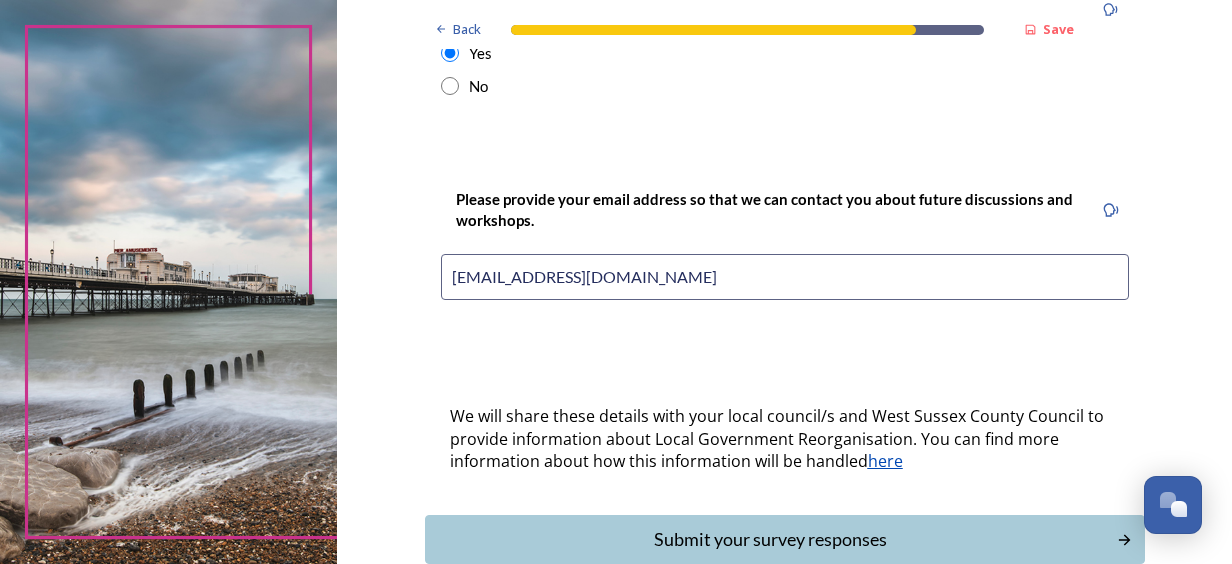 scroll, scrollTop: 993, scrollLeft: 0, axis: vertical 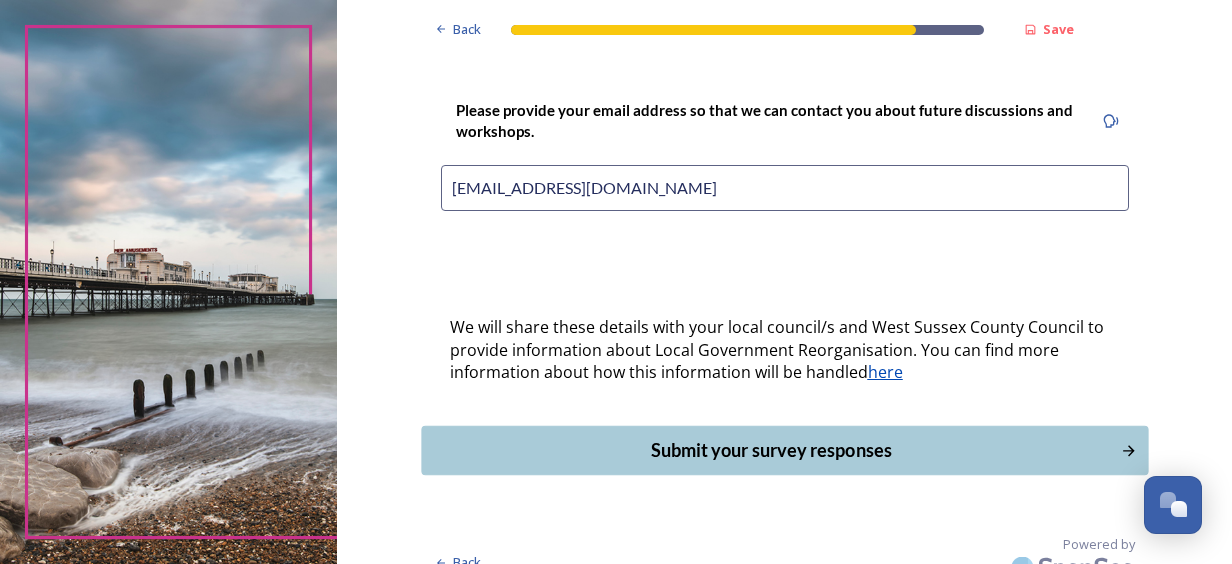 click on "Submit your survey responses" at bounding box center (770, 450) 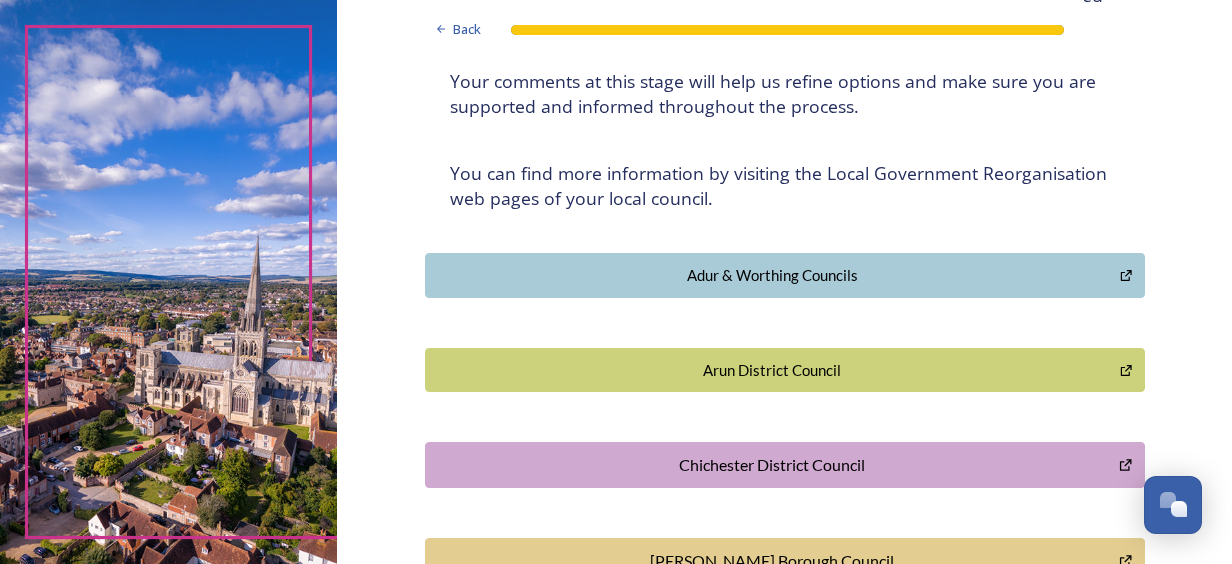 scroll, scrollTop: 600, scrollLeft: 0, axis: vertical 